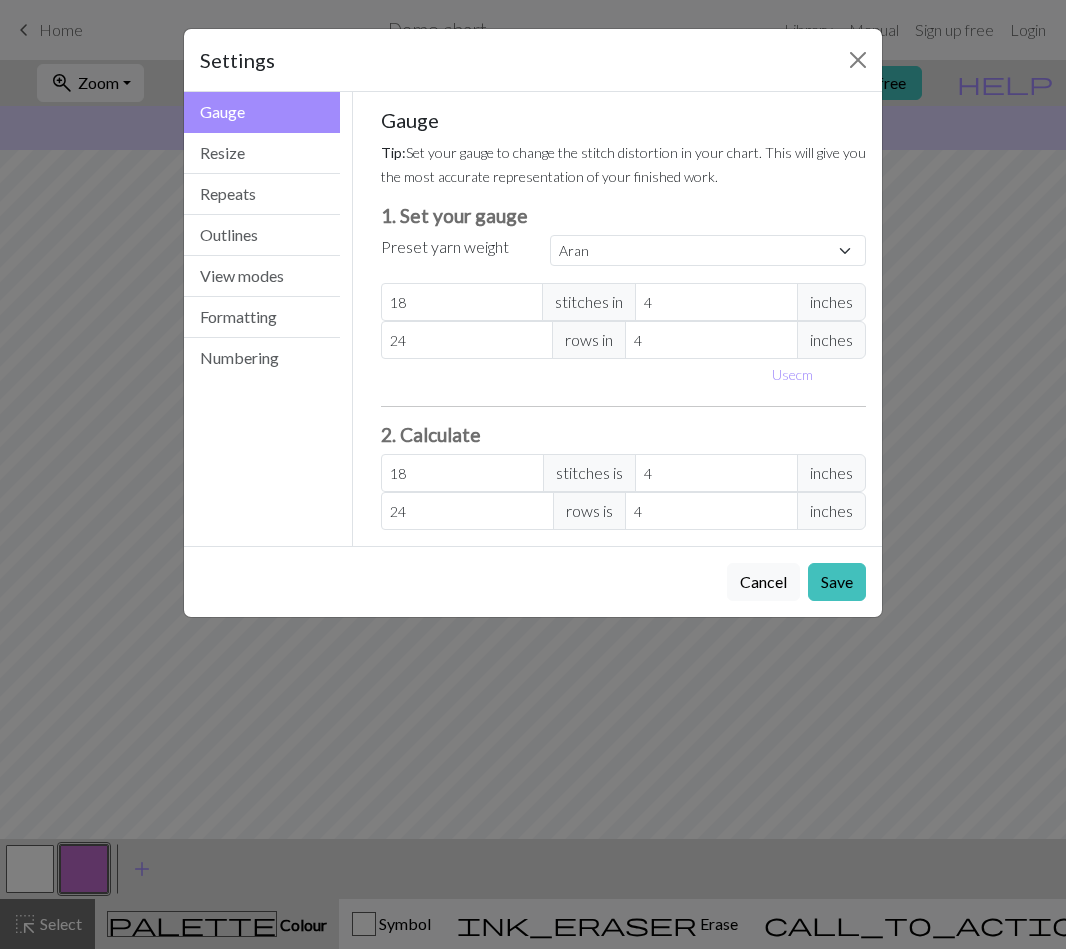 select on "aran" 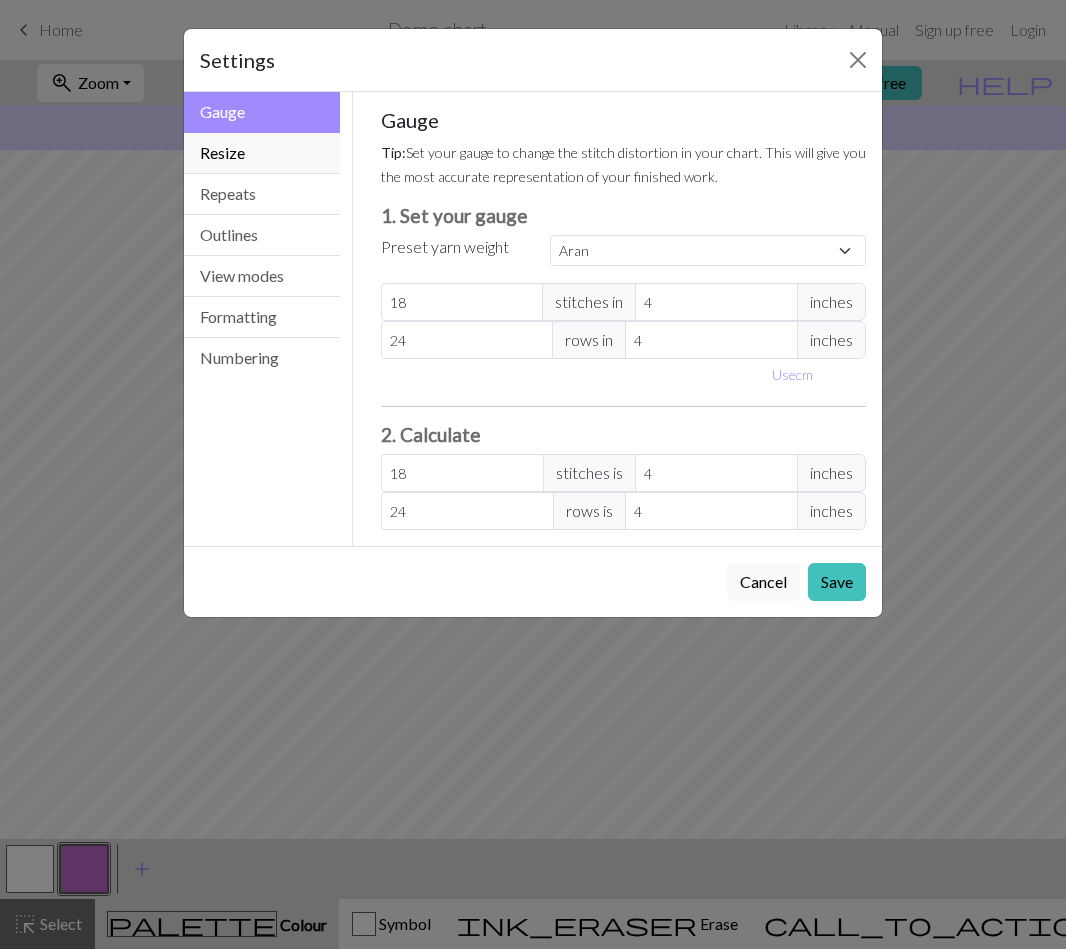 click on "Resize" at bounding box center [262, 153] 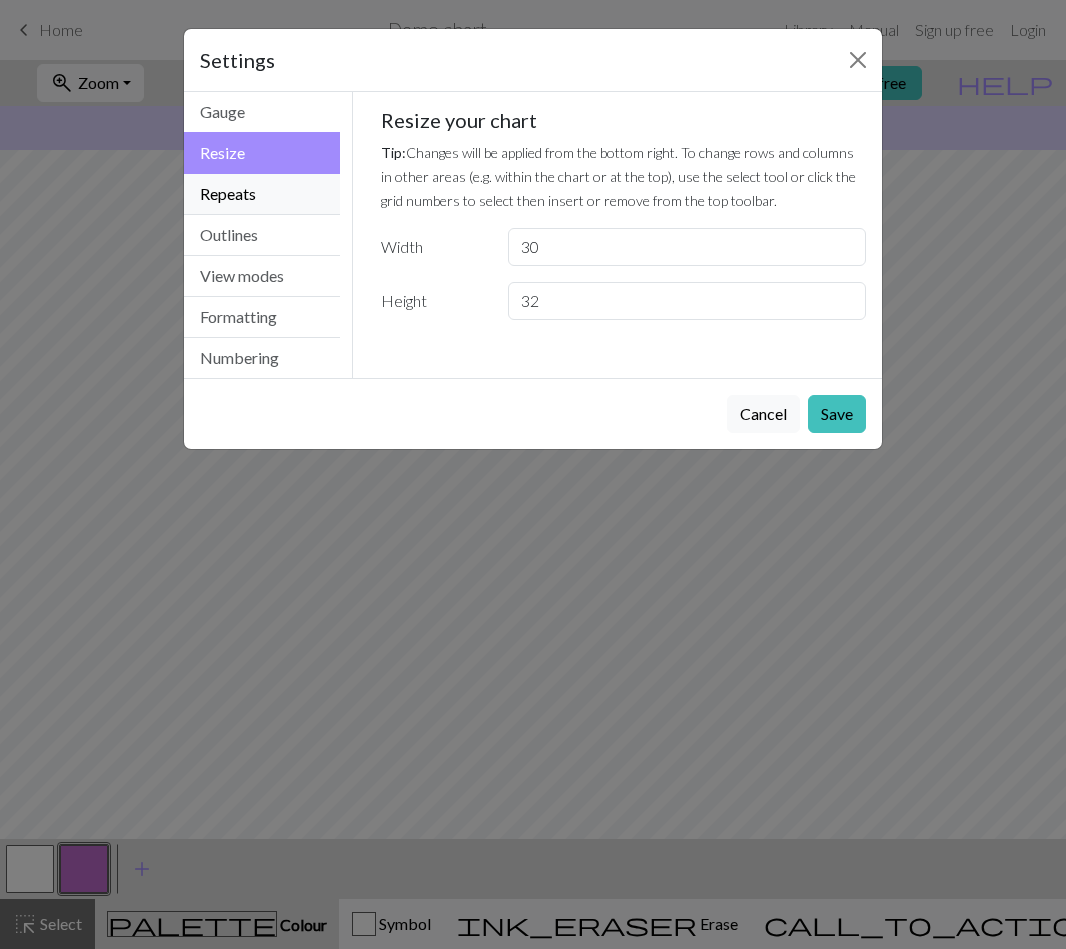 click on "Repeats" at bounding box center [262, 194] 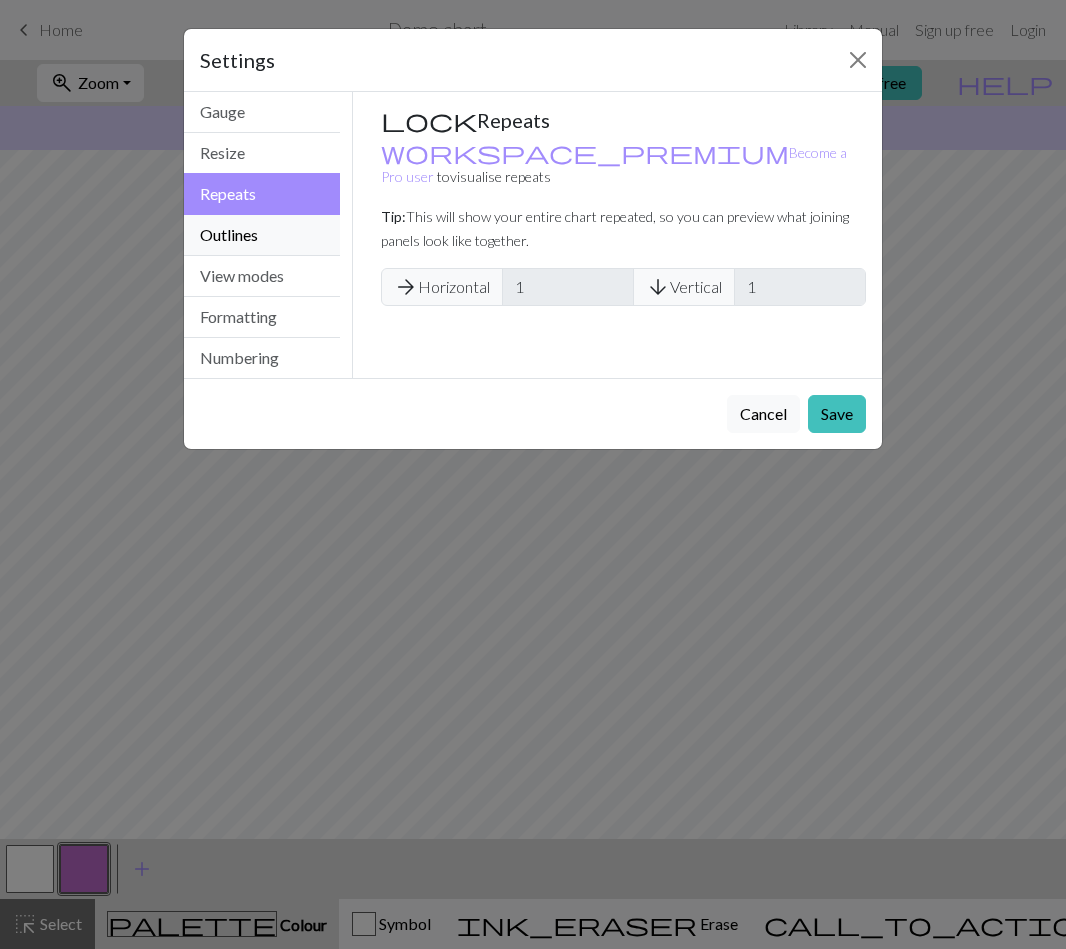 click on "Outlines" at bounding box center [262, 235] 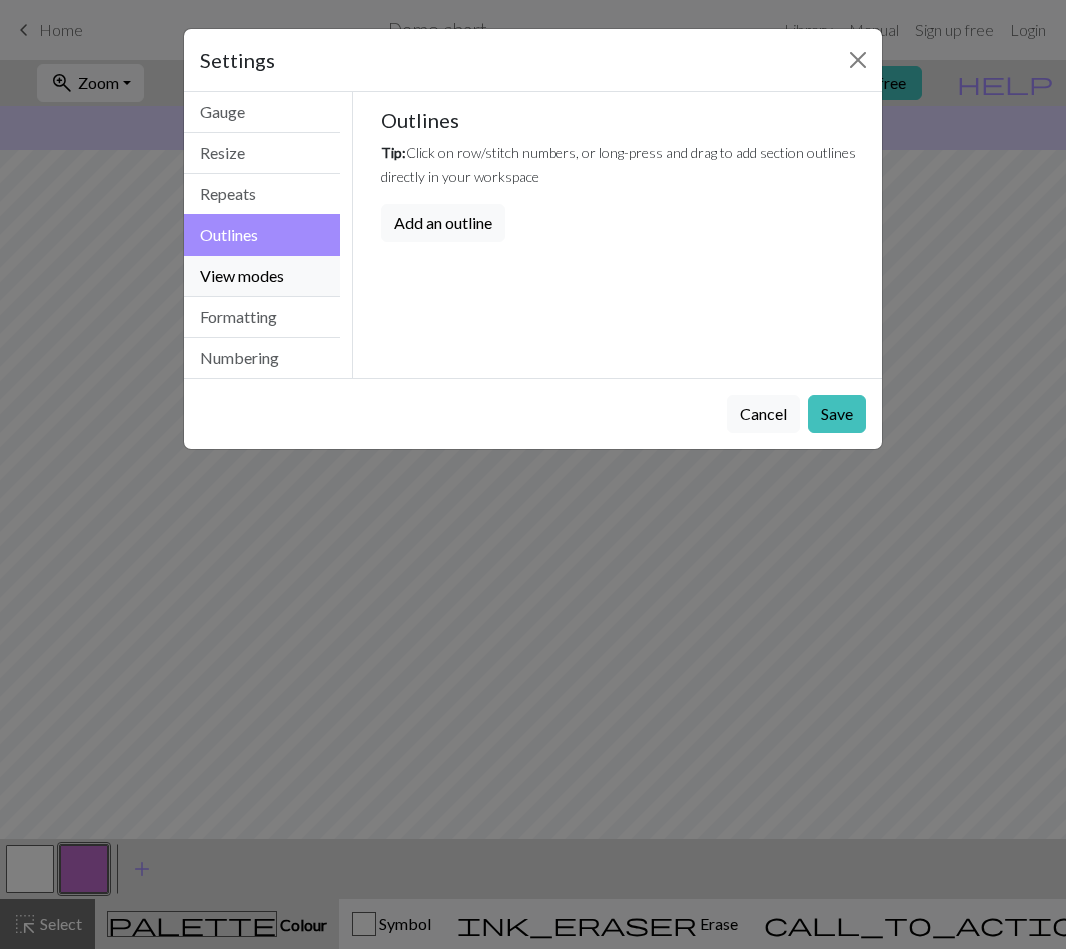 click on "View modes" at bounding box center (262, 276) 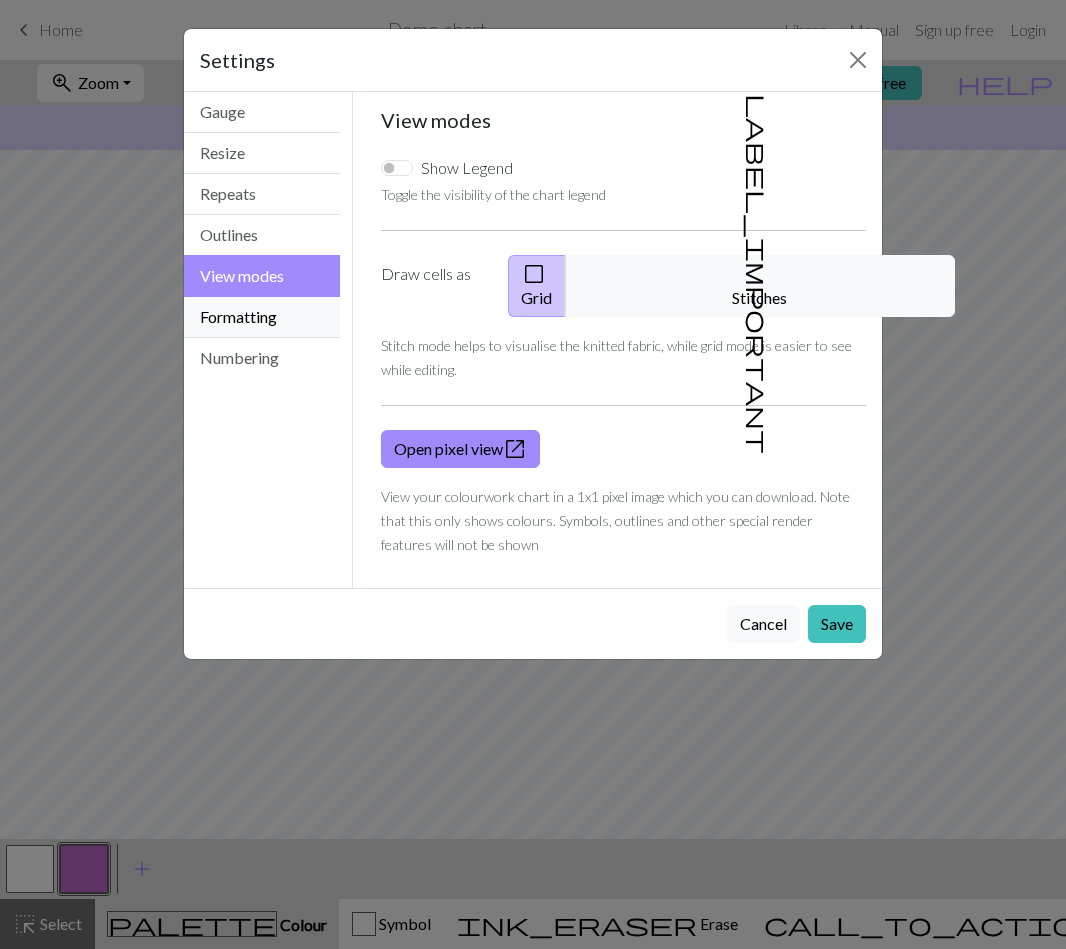 click on "Formatting" at bounding box center [262, 317] 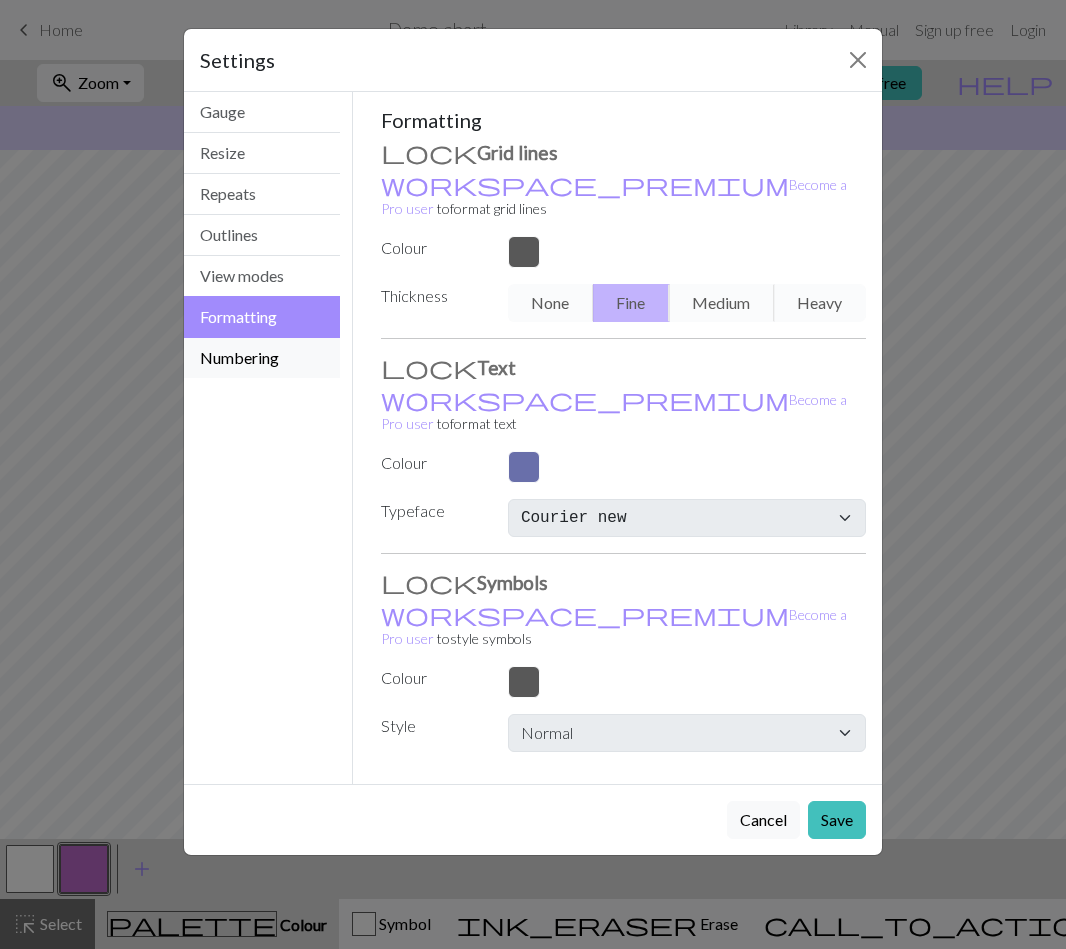 click on "Numbering" at bounding box center (262, 358) 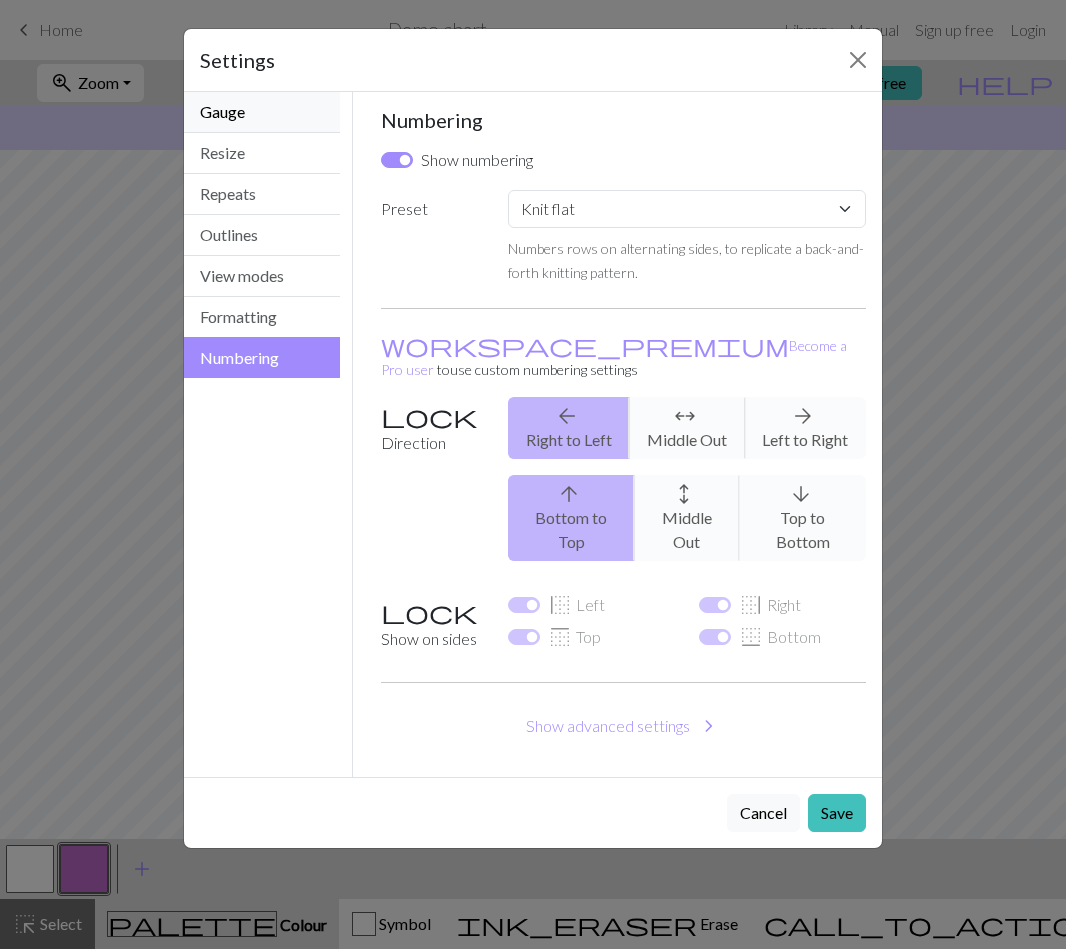 click on "Gauge" at bounding box center [262, 112] 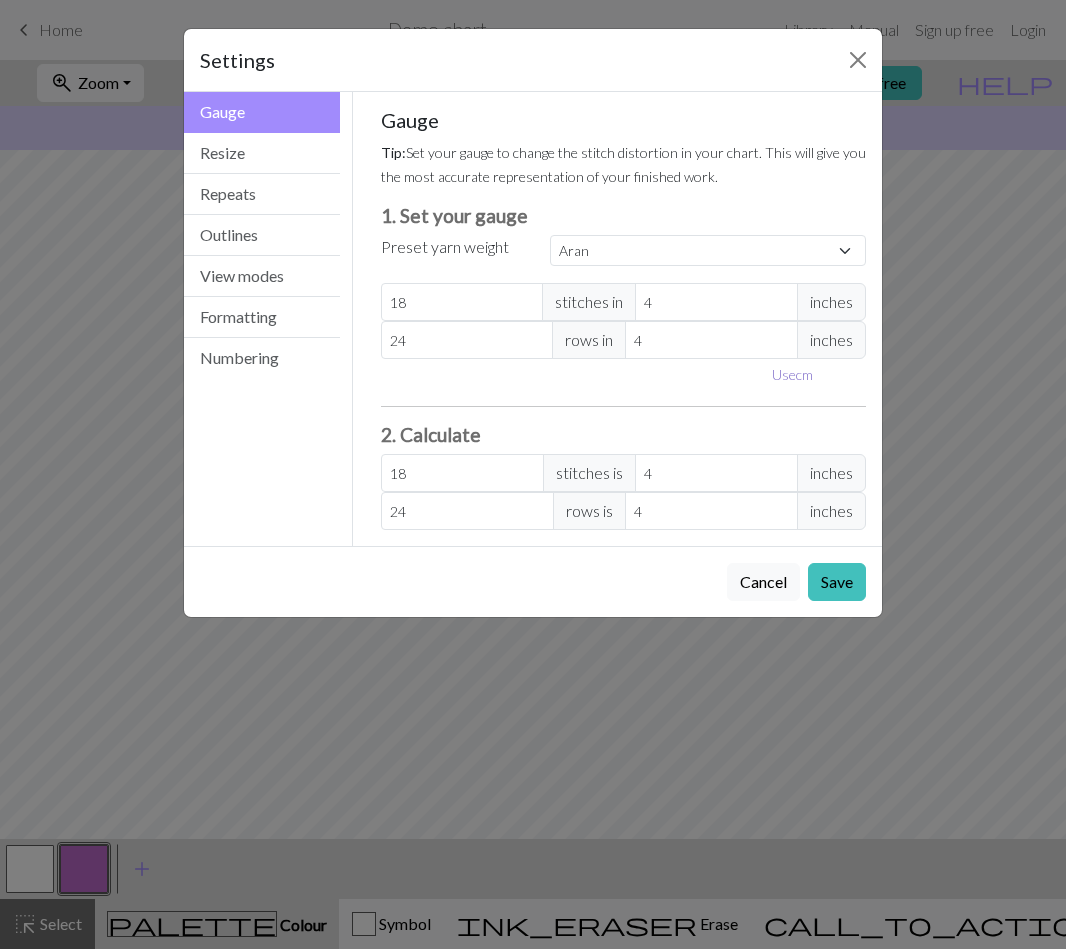 click on "Use  cm" at bounding box center (792, 374) 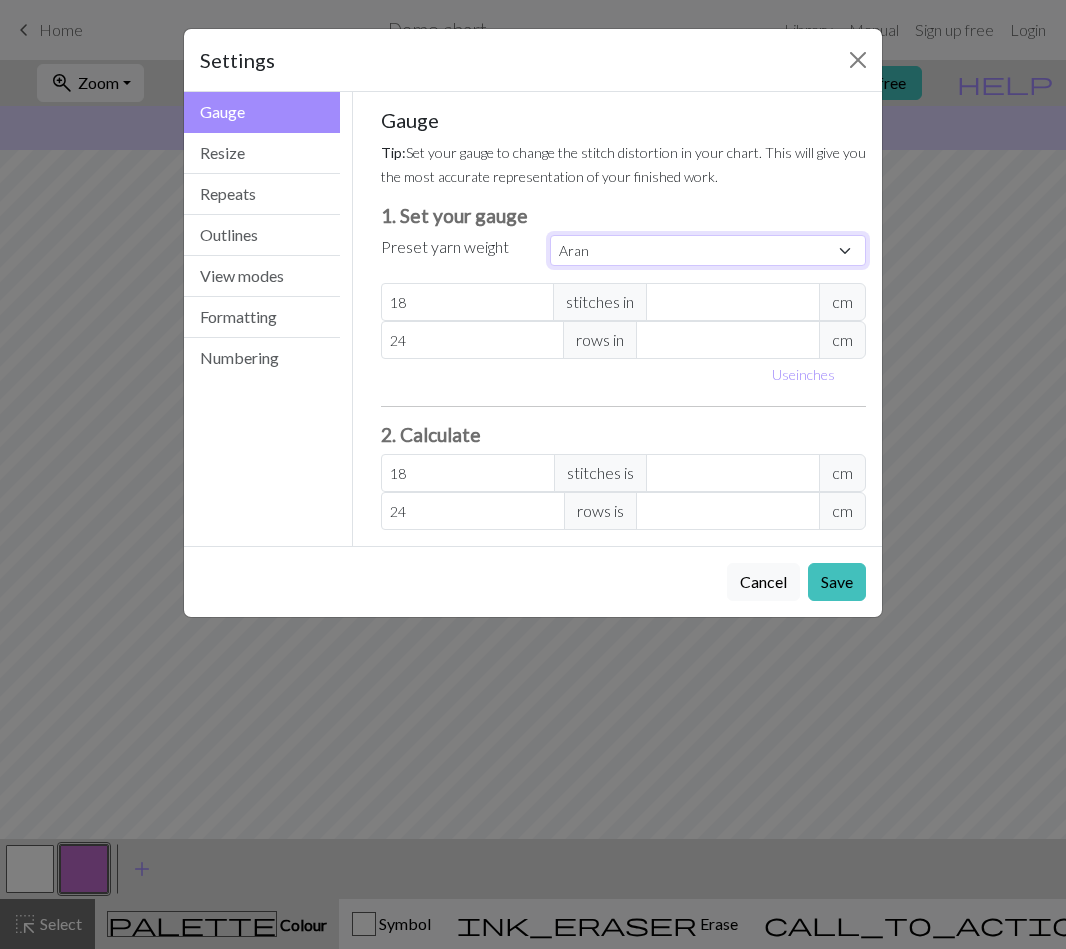 select on "square" 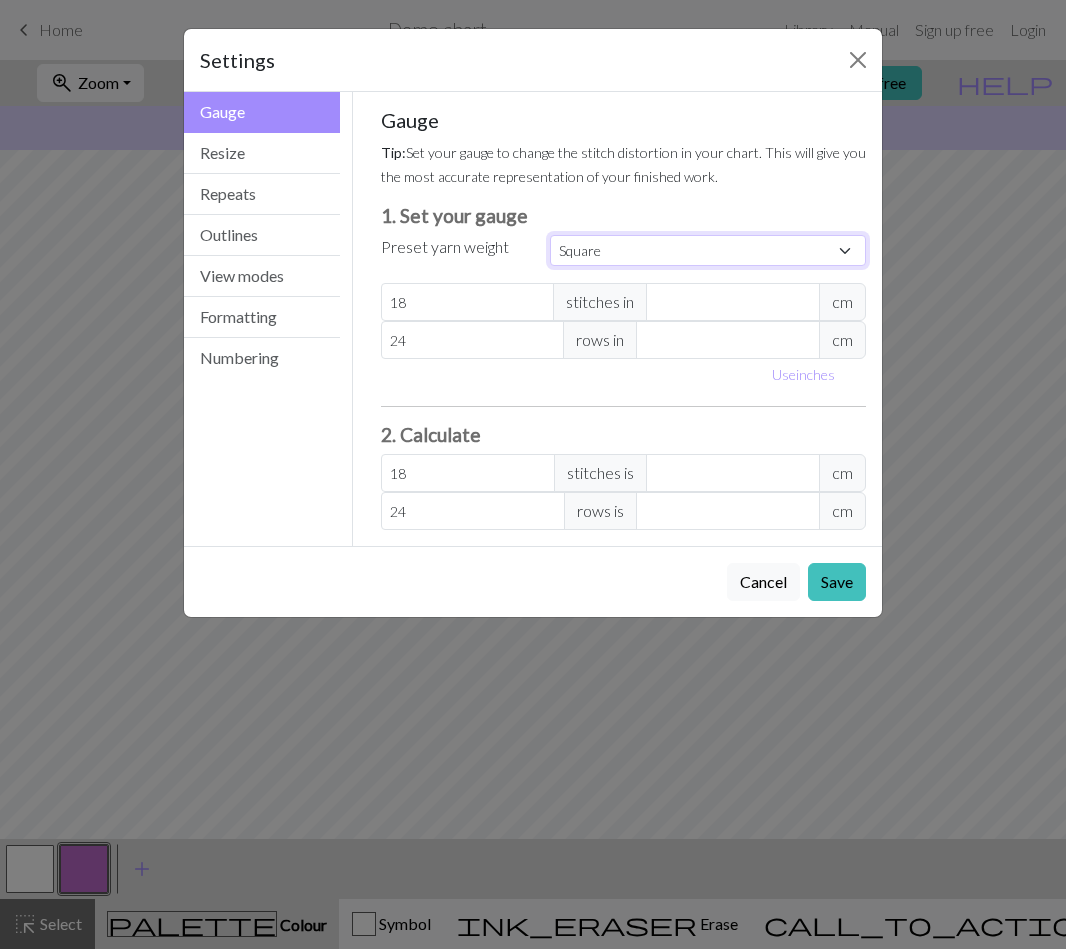 type on "32" 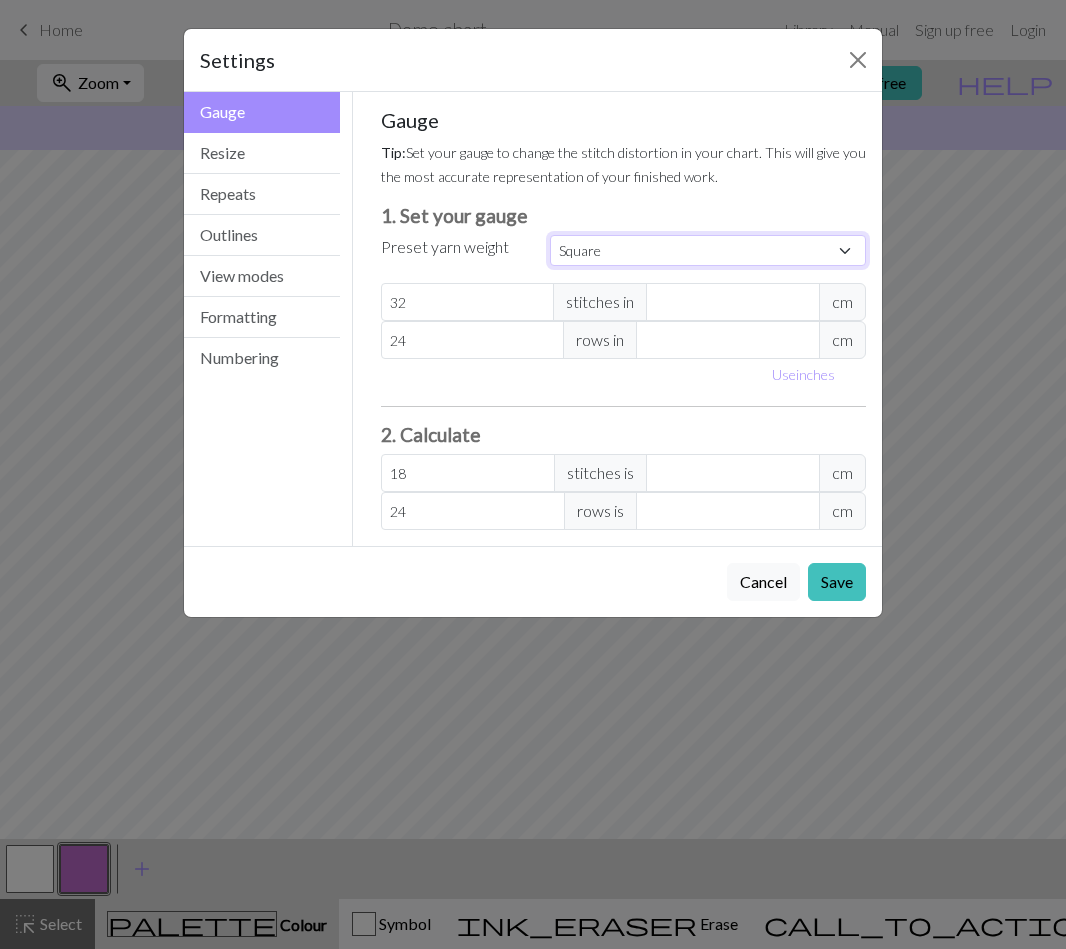 type on "32" 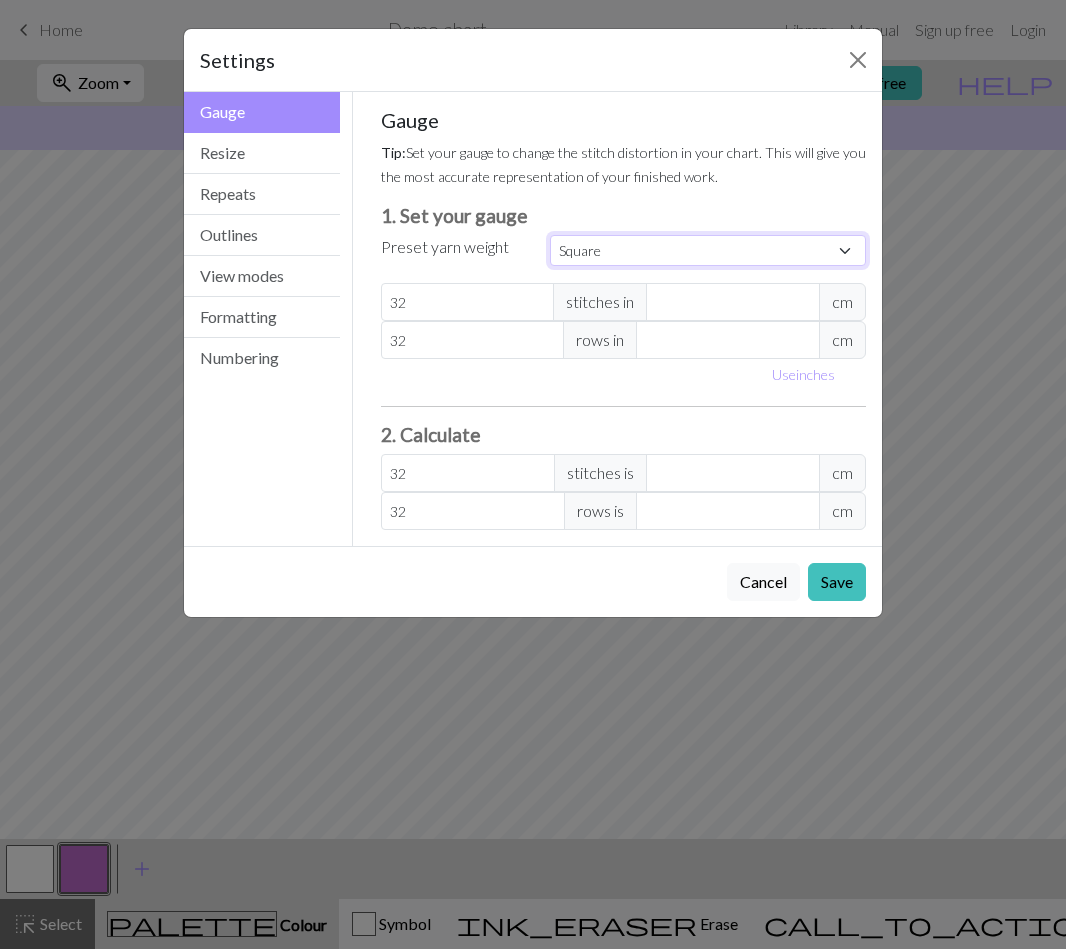 select on "custom" 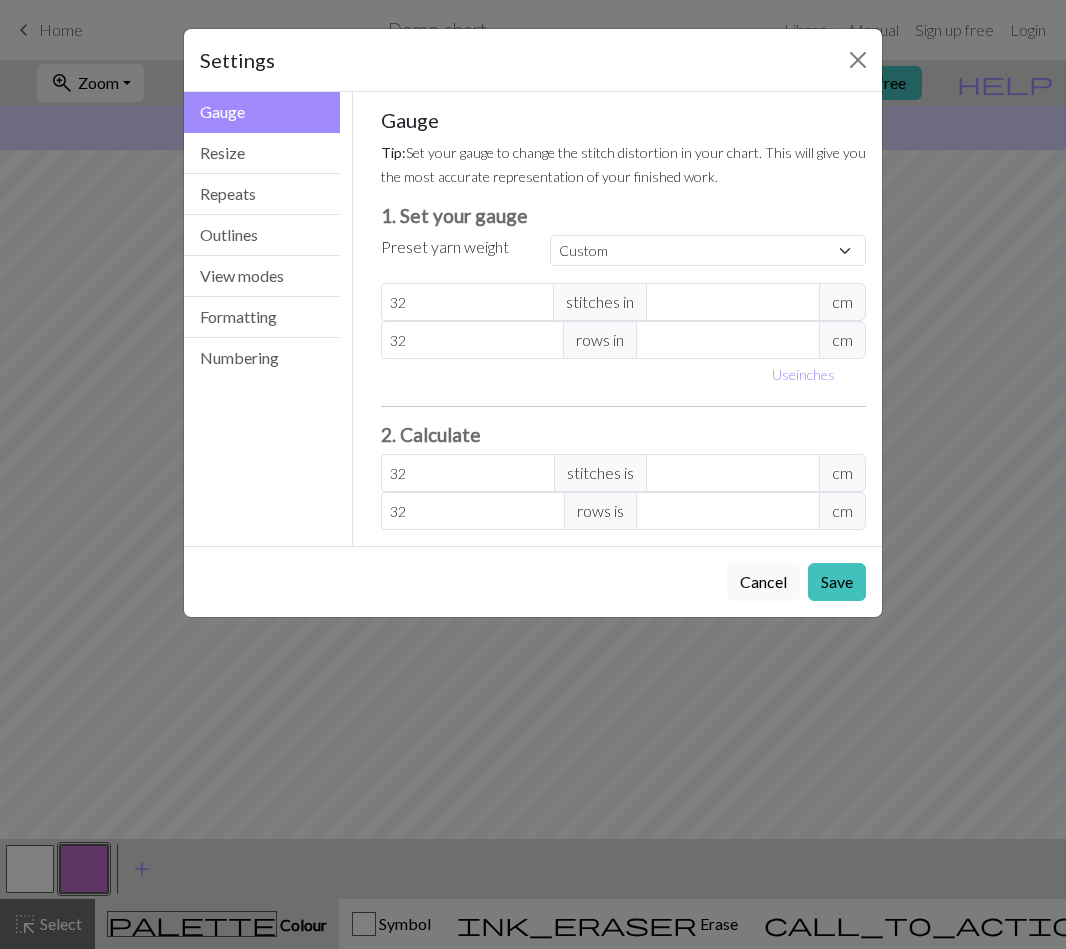 click on "Preset yarn weight" at bounding box center [454, 251] 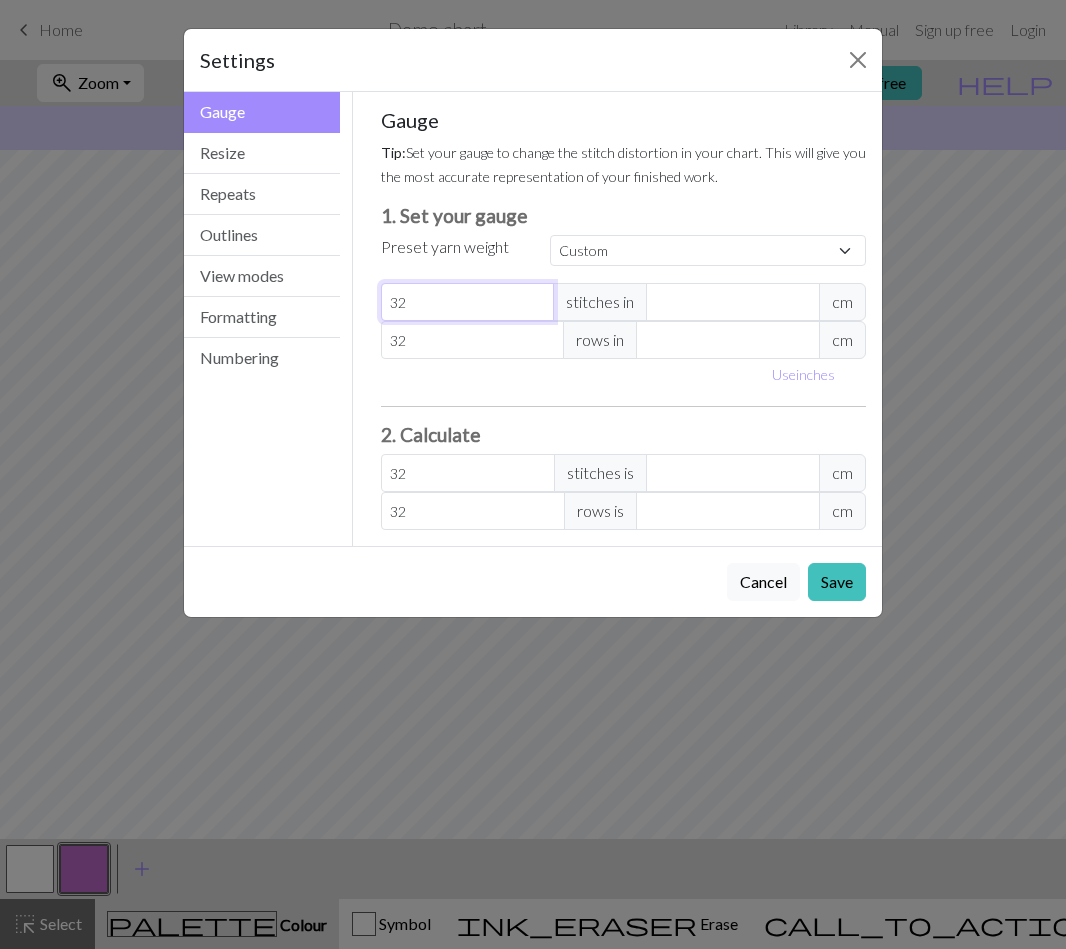 click on "32" at bounding box center [468, 302] 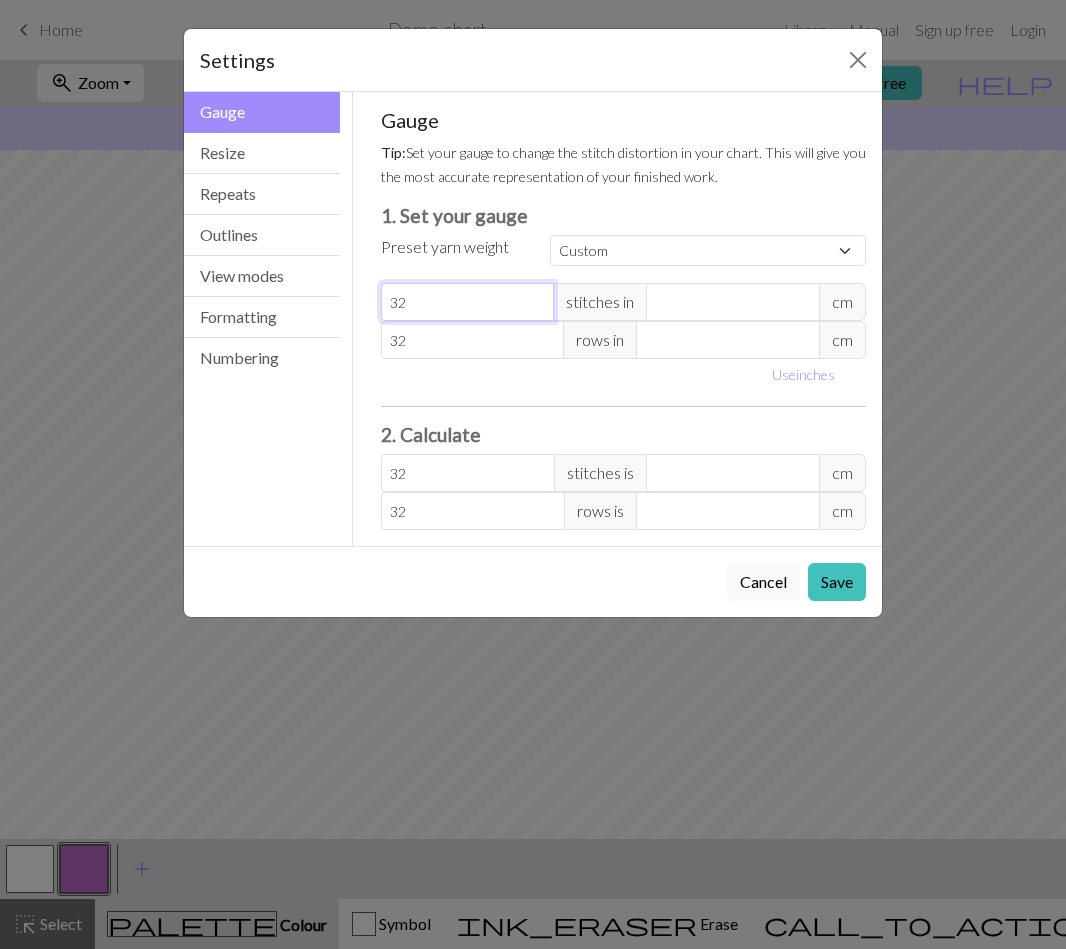 type on "3" 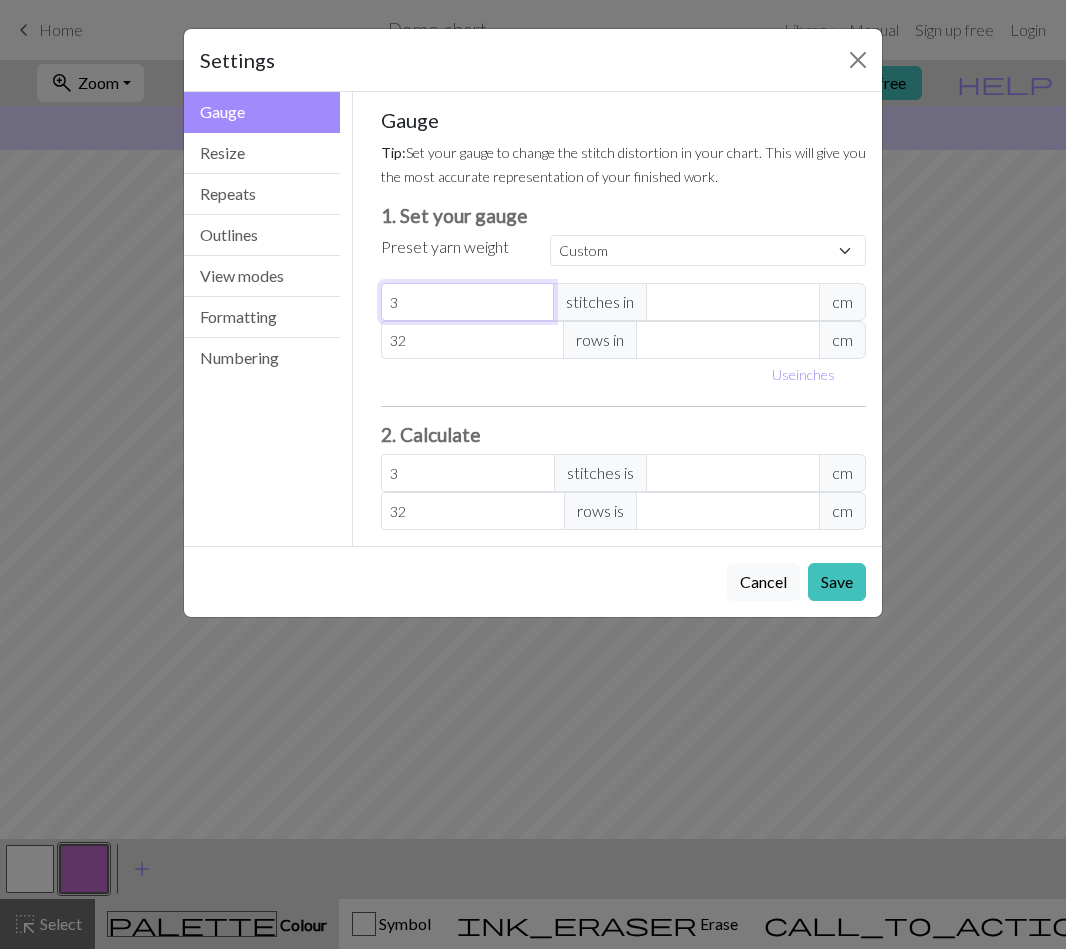 type 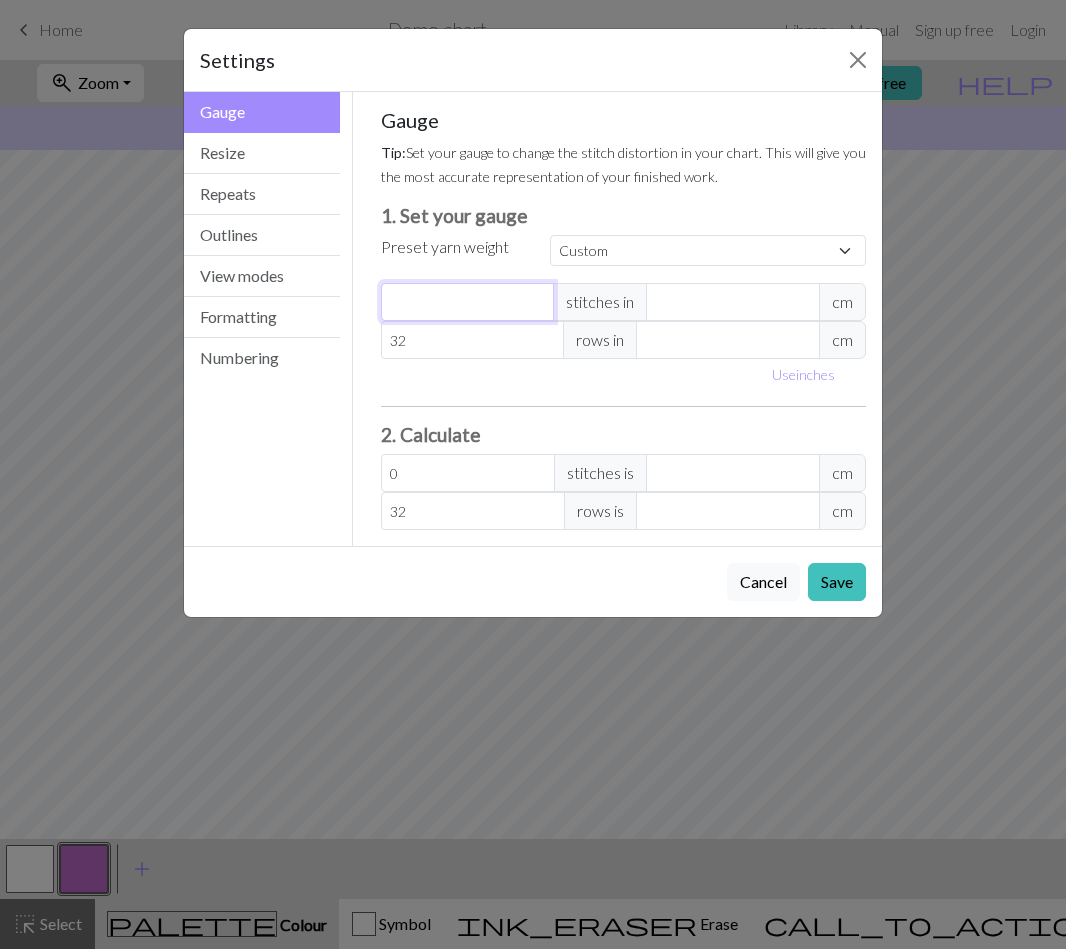 type on "2" 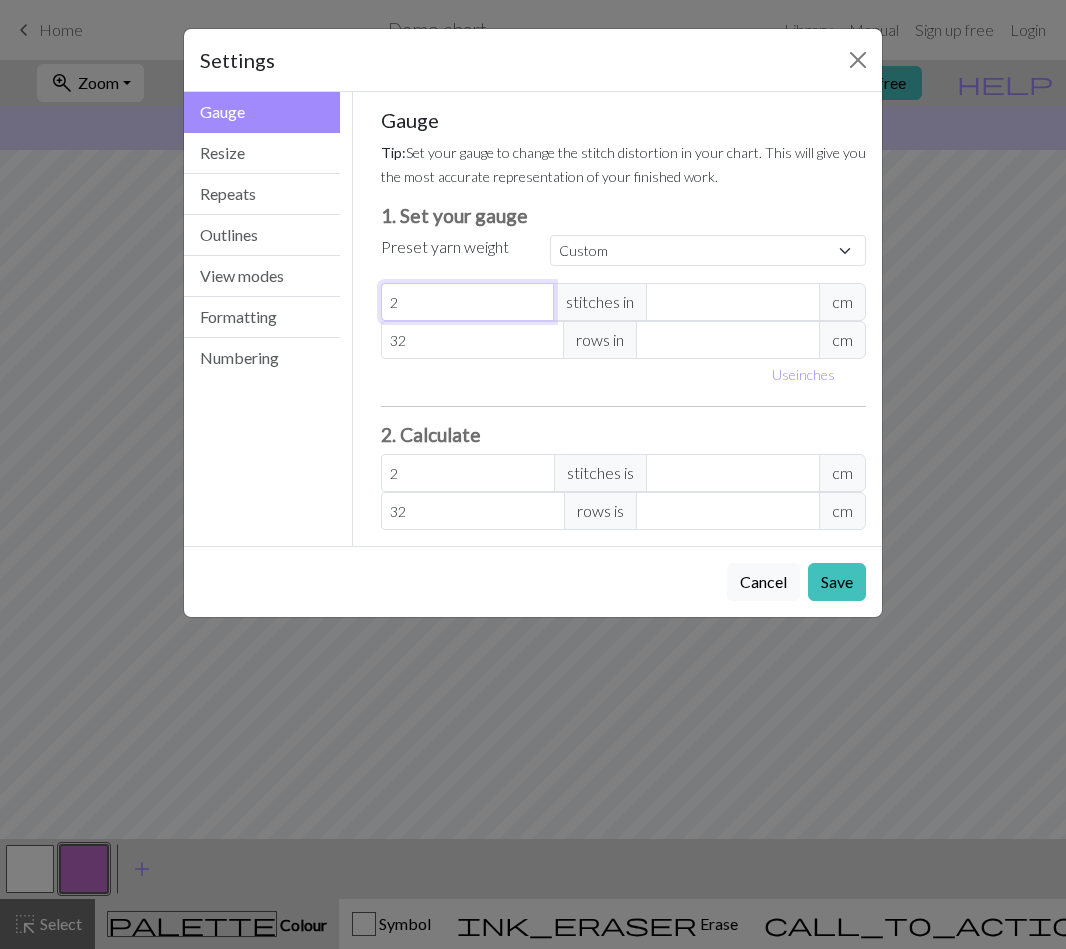 type on "26" 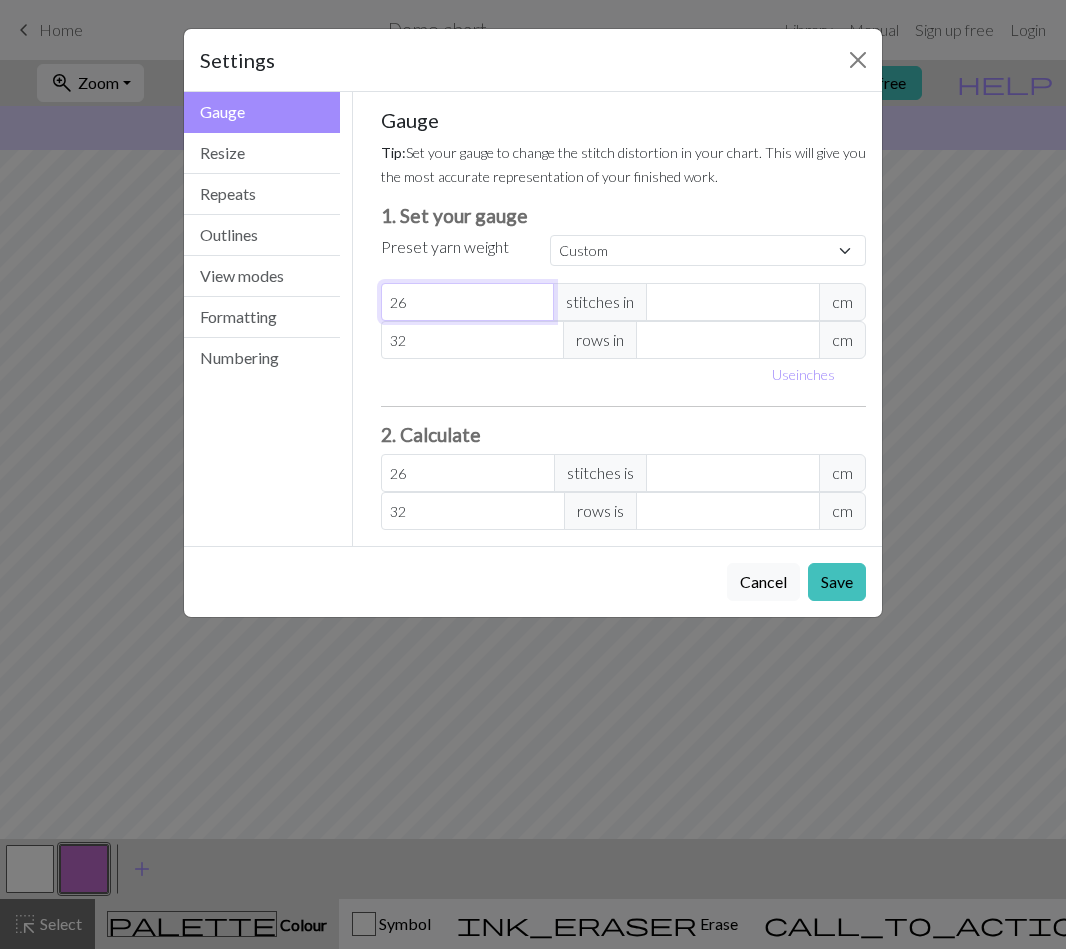 type on "26" 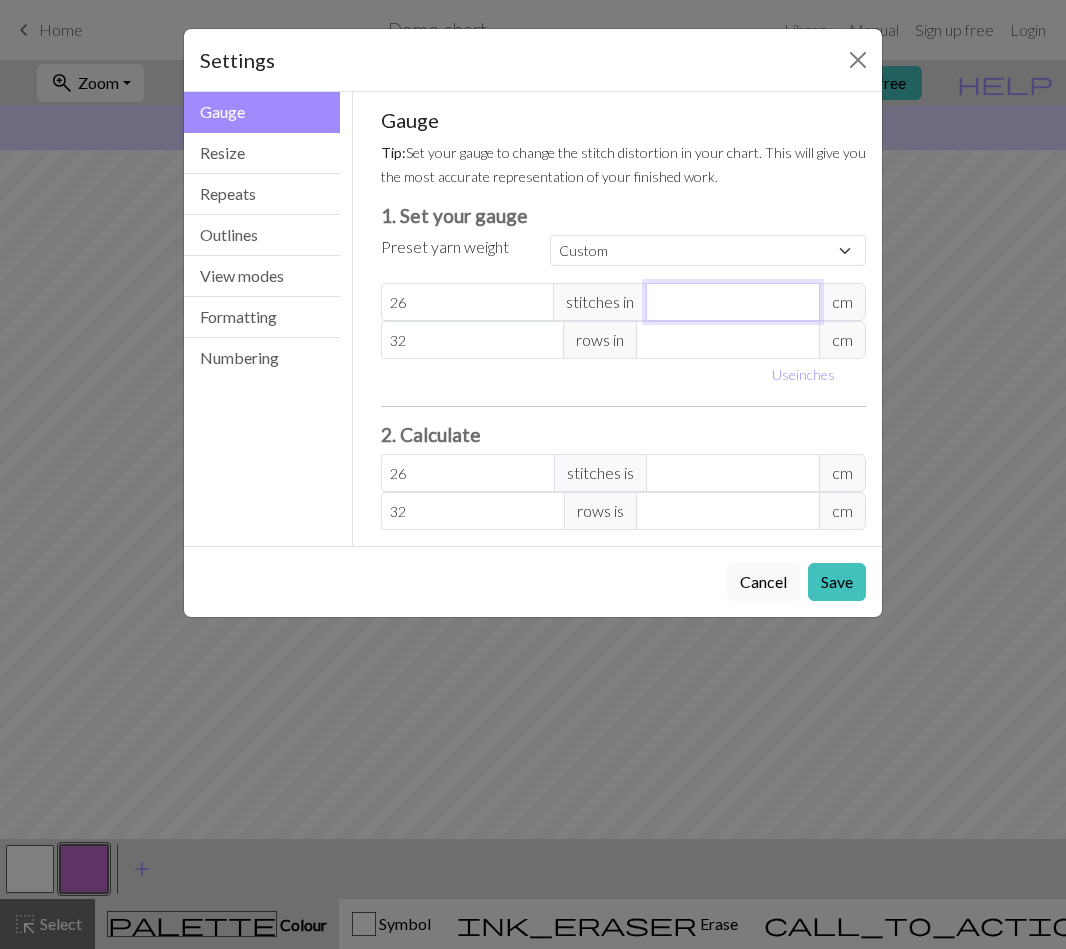 click on "[NUMBER]" at bounding box center (733, 302) 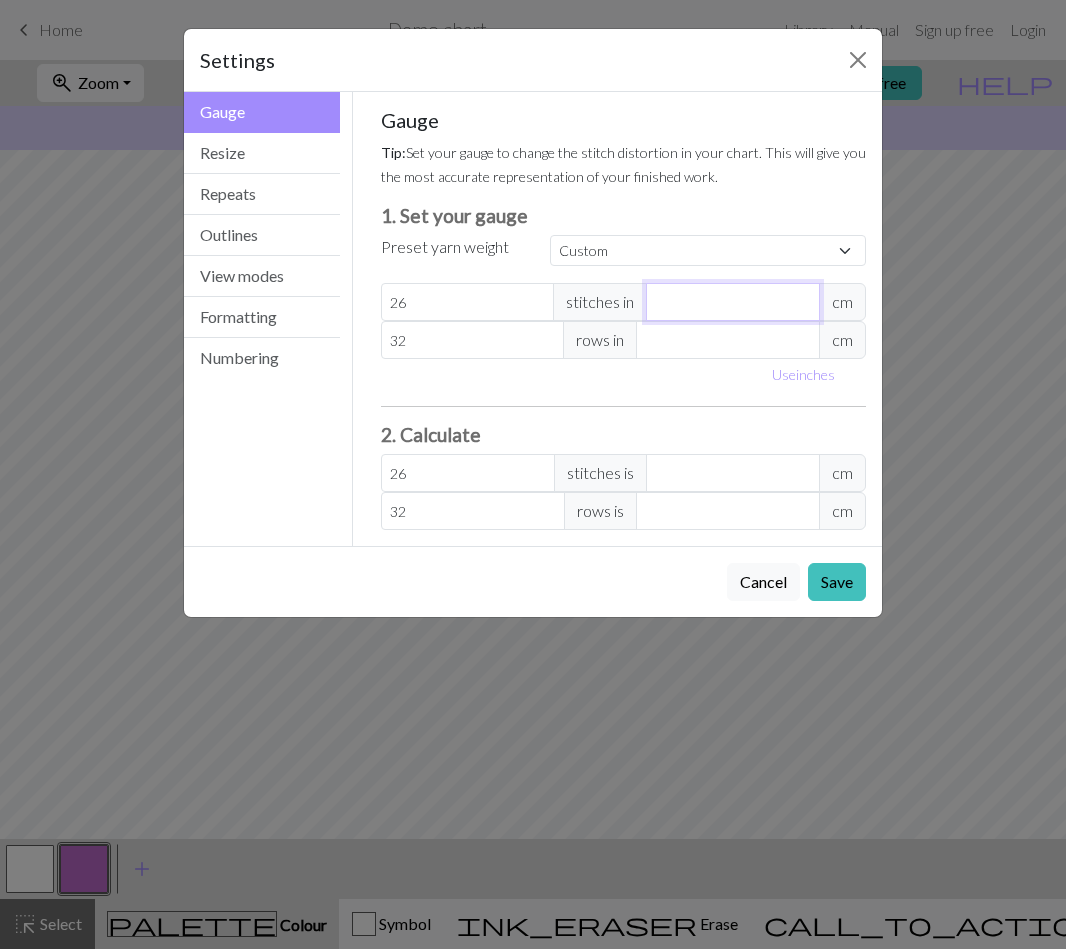 type on "10" 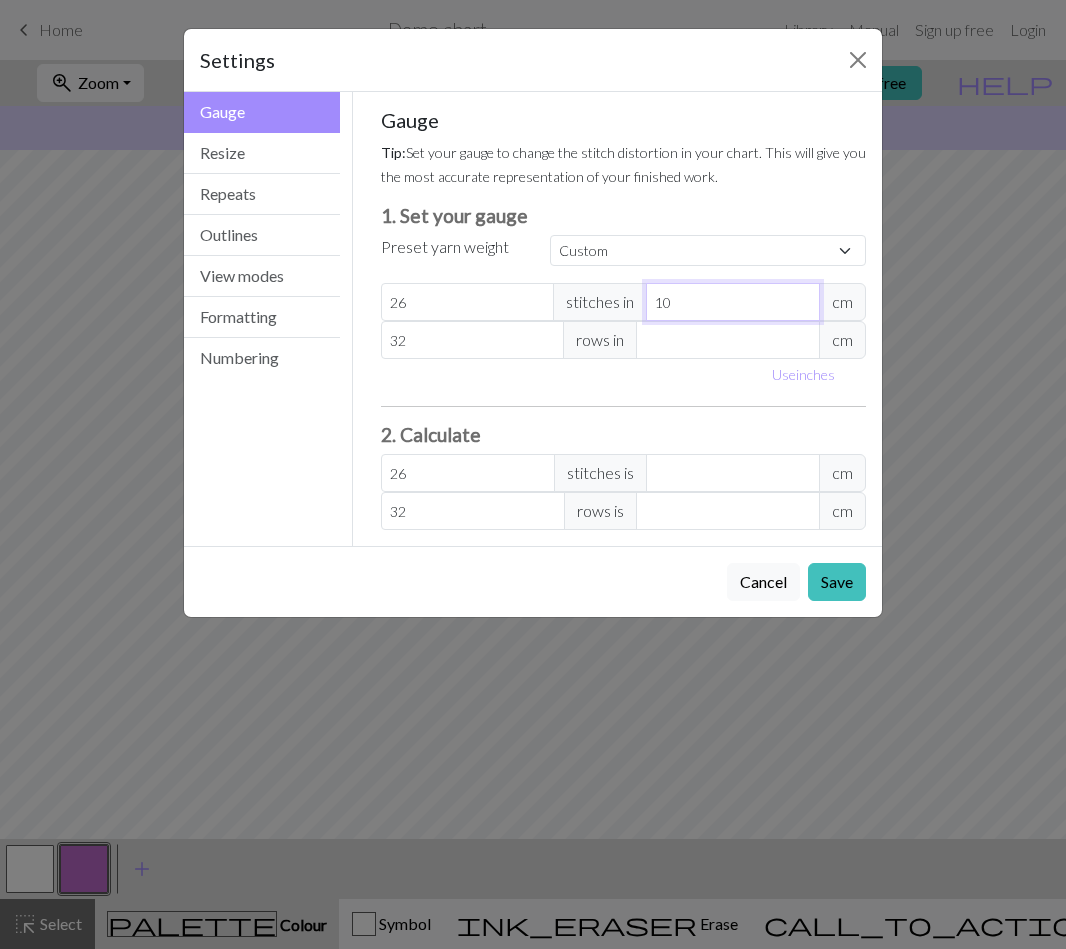 type on "10" 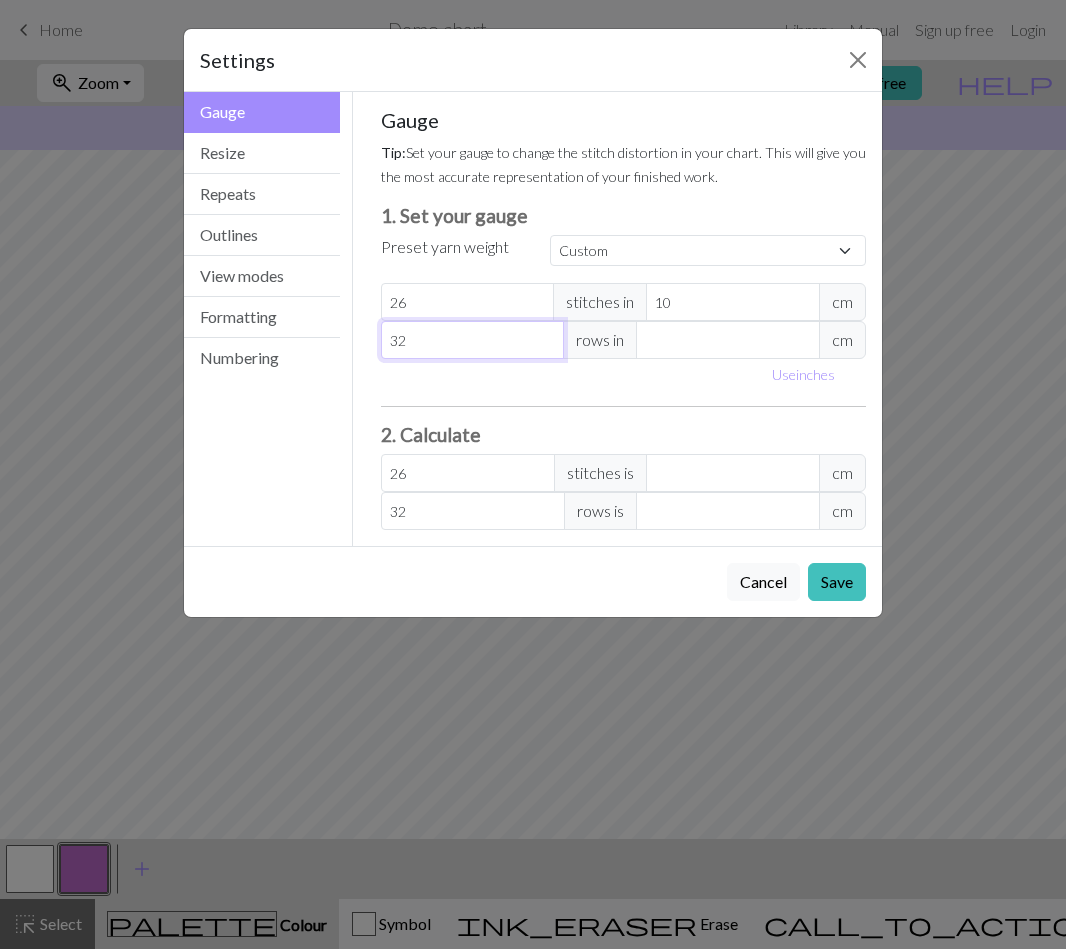 click on "32" at bounding box center [473, 340] 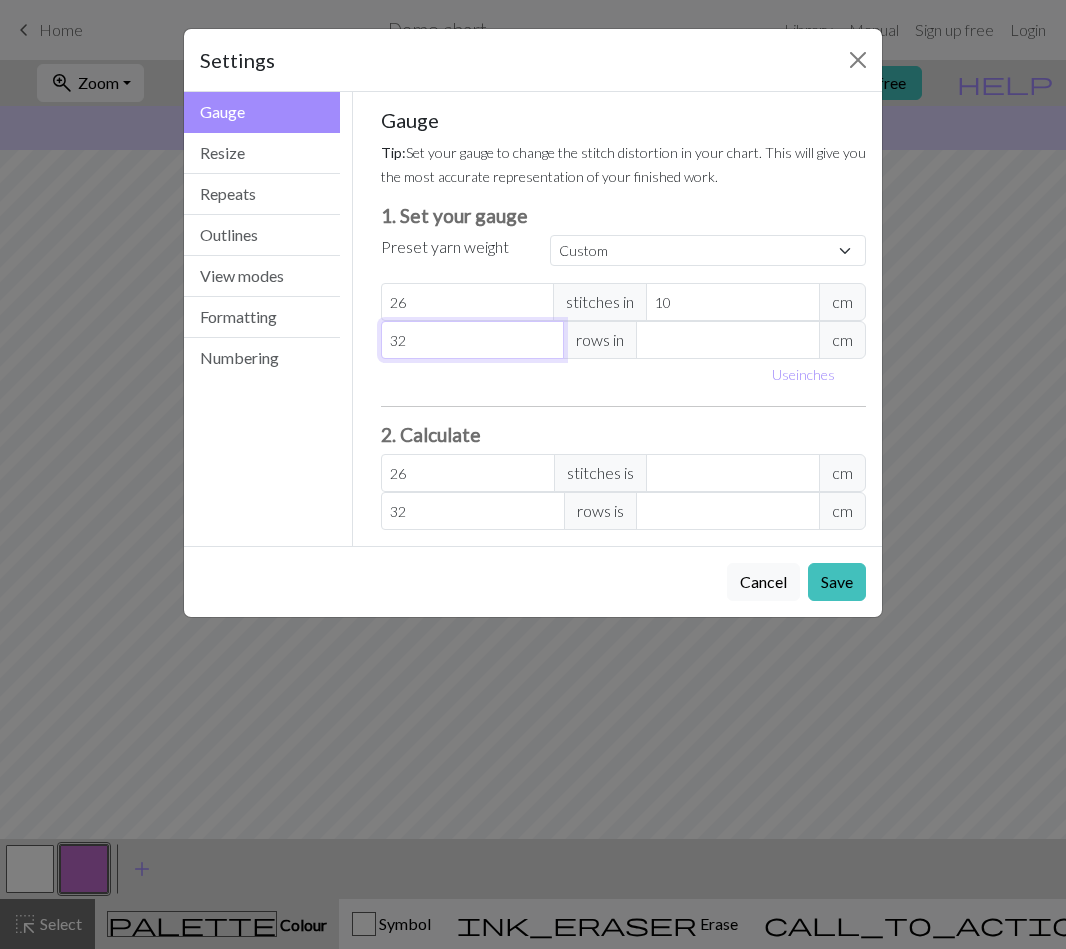type on "3" 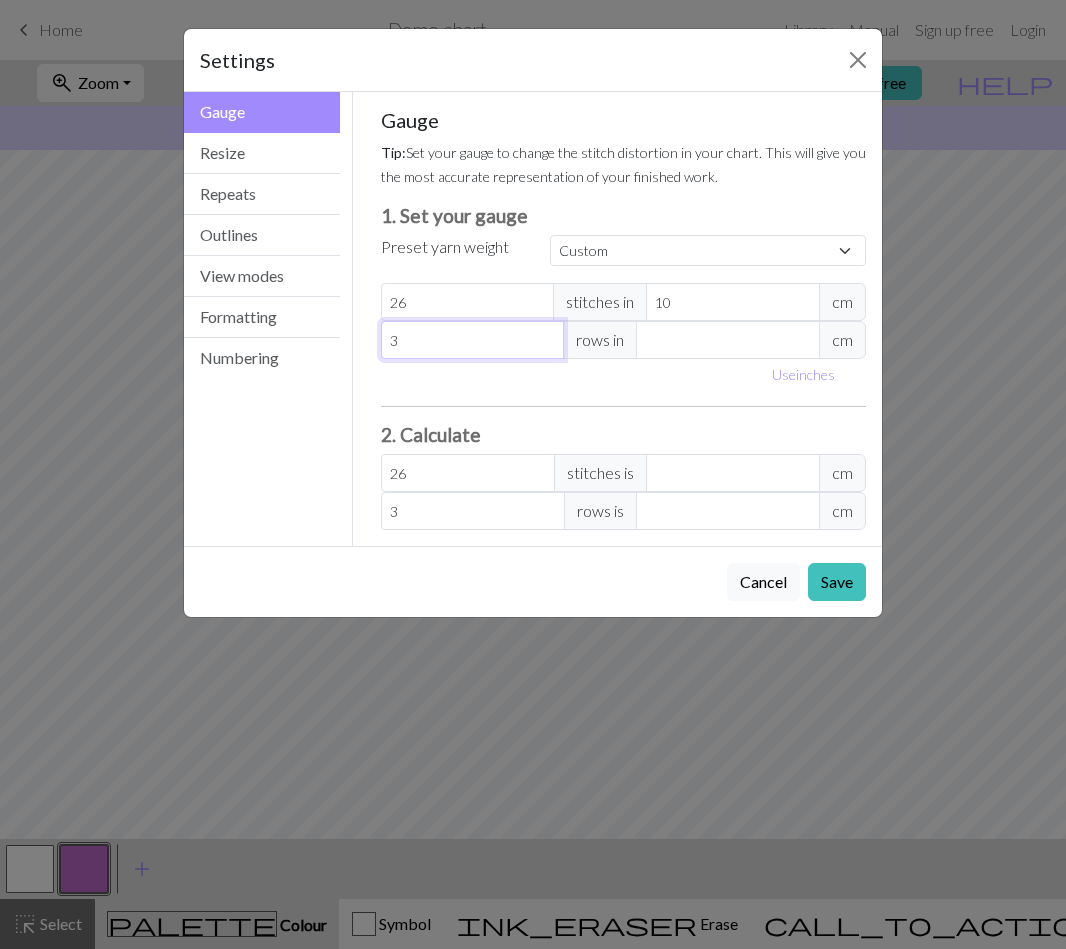 type on "33" 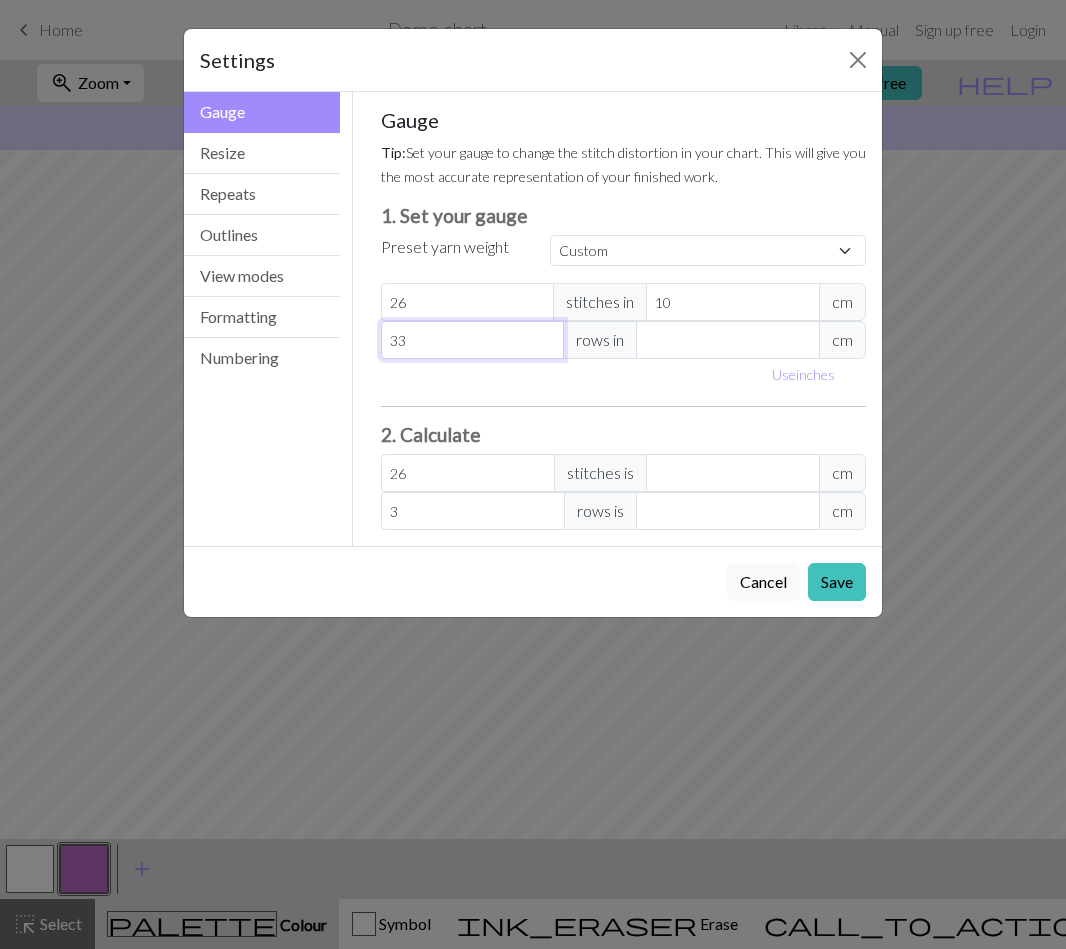 type on "33" 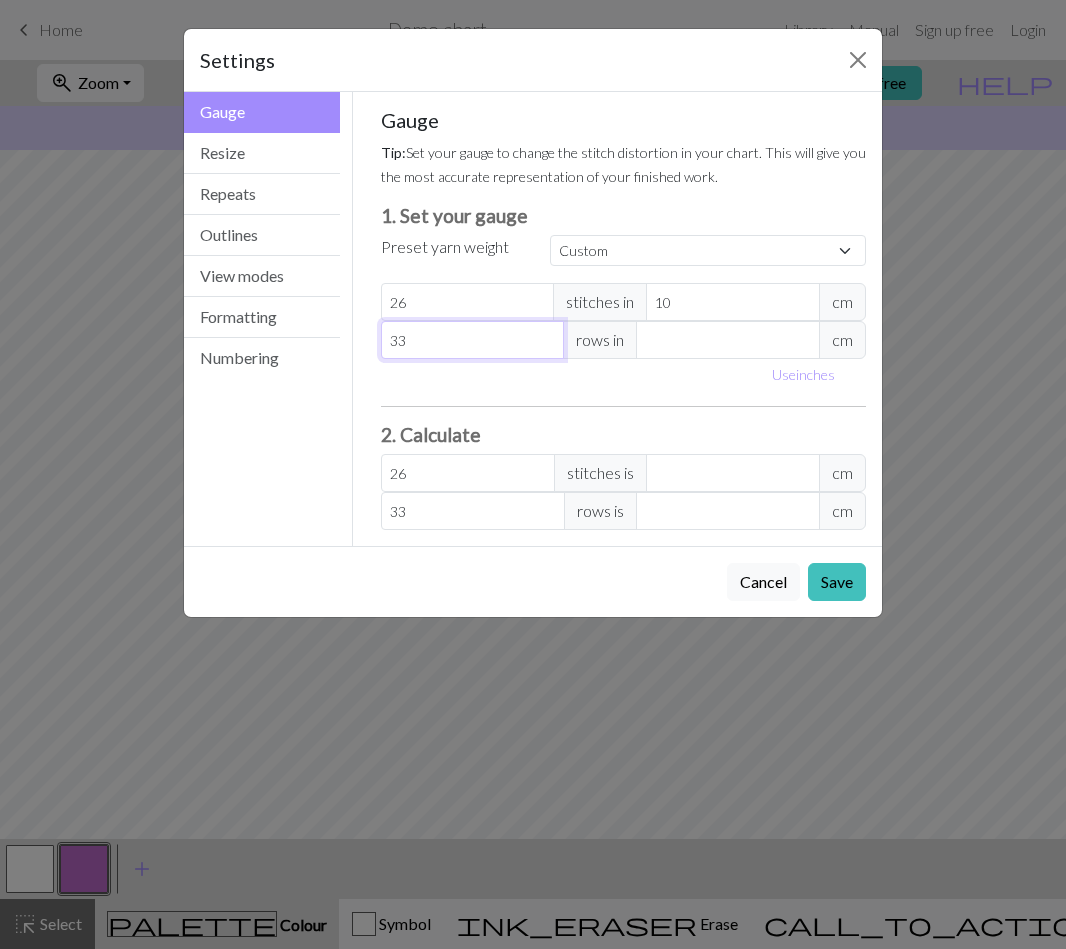 type on "33" 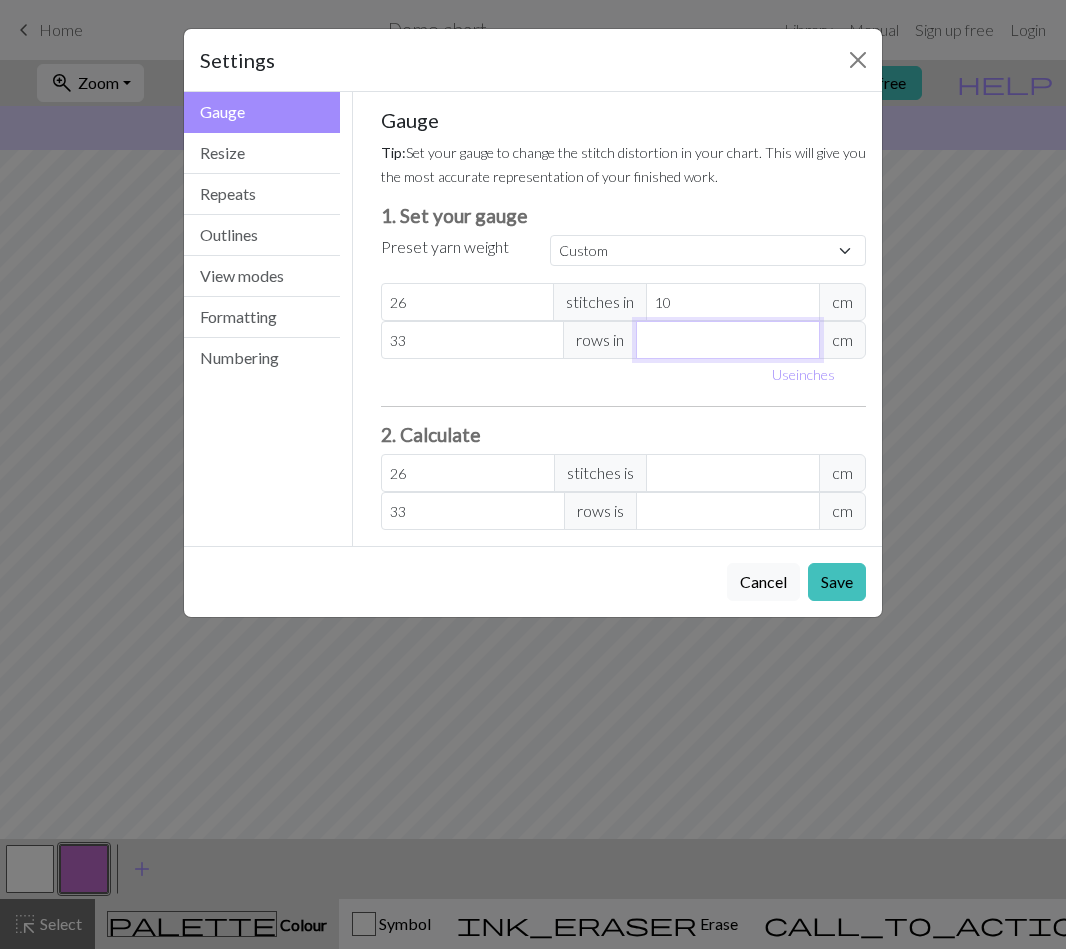 click on "[NUMBER]" at bounding box center [728, 340] 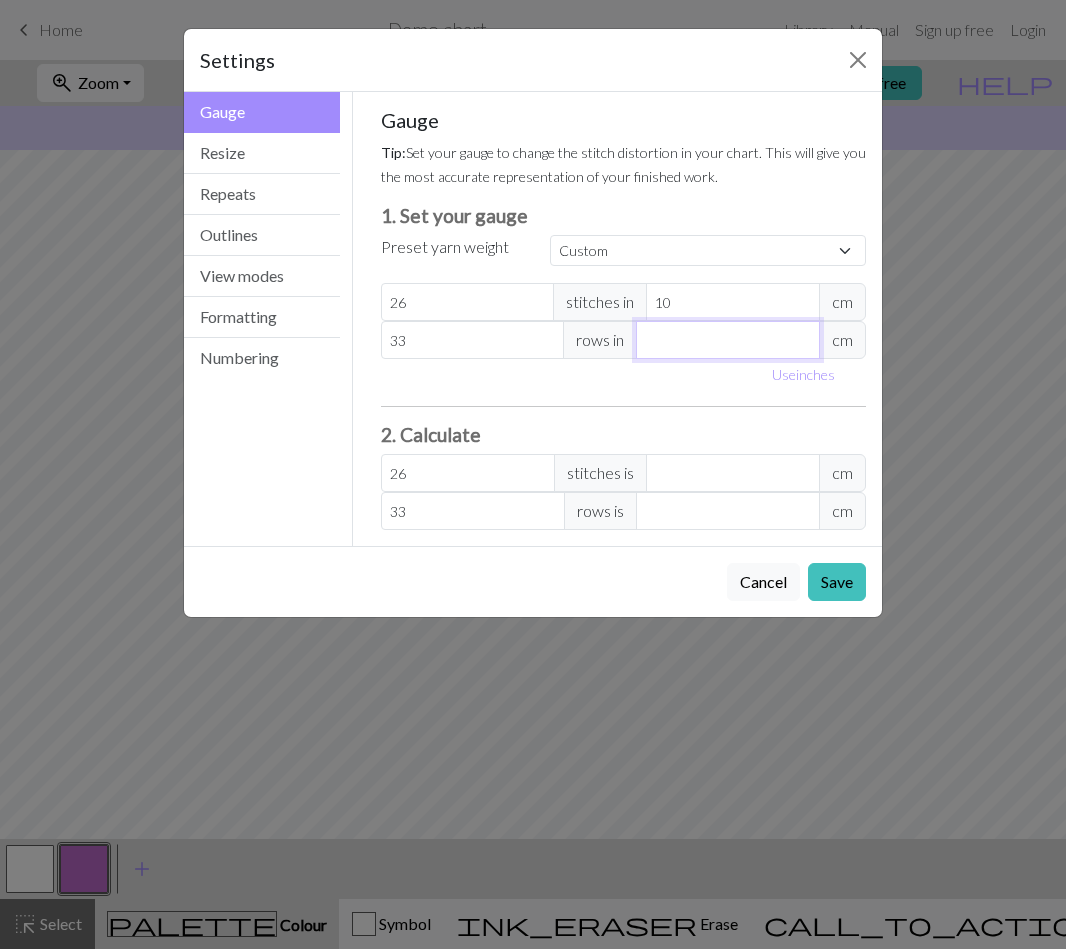 type on "10" 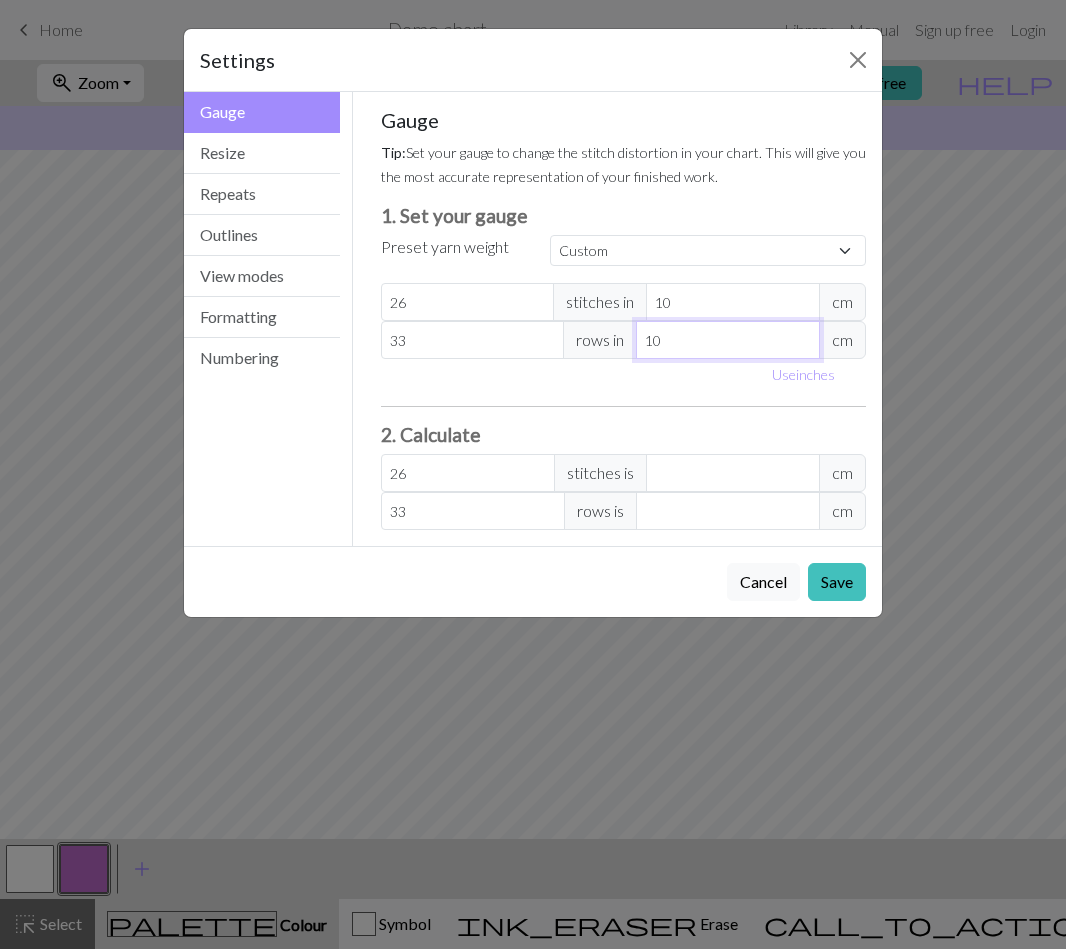 type on "33.53" 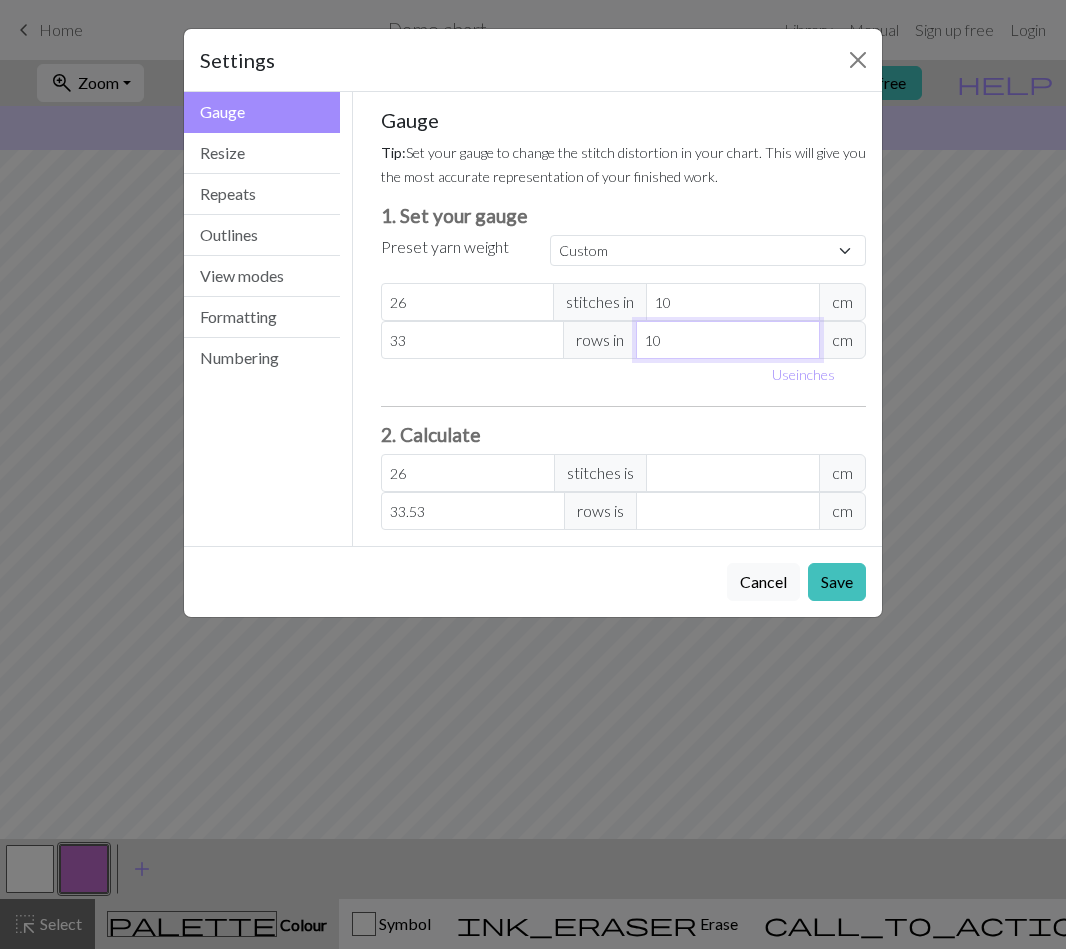 type on "10" 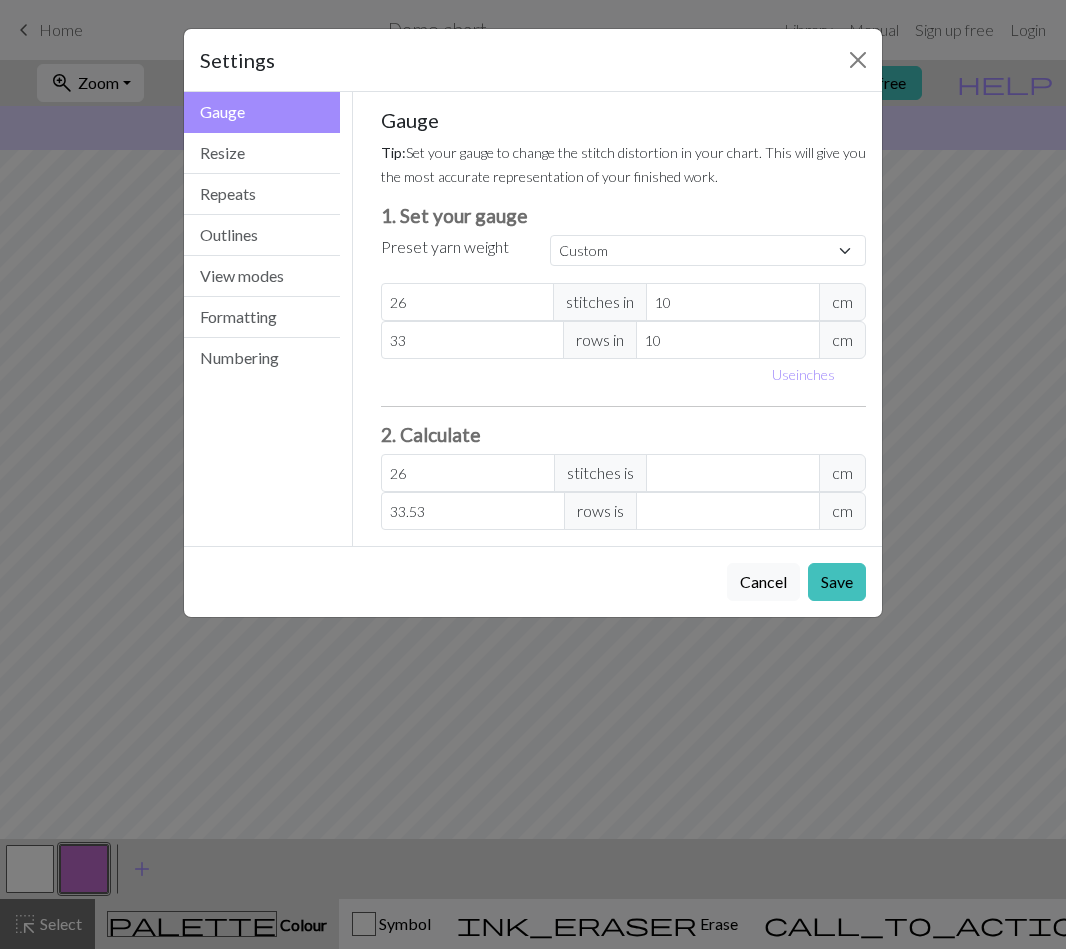 click on "Gauge Tip: Set your gauge to change the stitch distortion in your chart. This will give you the most accurate representation of your finished work. 1. Set your gauge Preset yarn weight Custom Square Lace Light Fingering Fingering Sport Double knit Worsted Aran Bulky Super Bulky [NUMBER] stitches in [NUMBER] cm [NUMBER] rows in [NUMBER] cm Use inches 2. Calculate [NUMBER] stitches is [NUMBER] cm [NUMBER] rows is [NUMBER] cm" at bounding box center [624, 319] 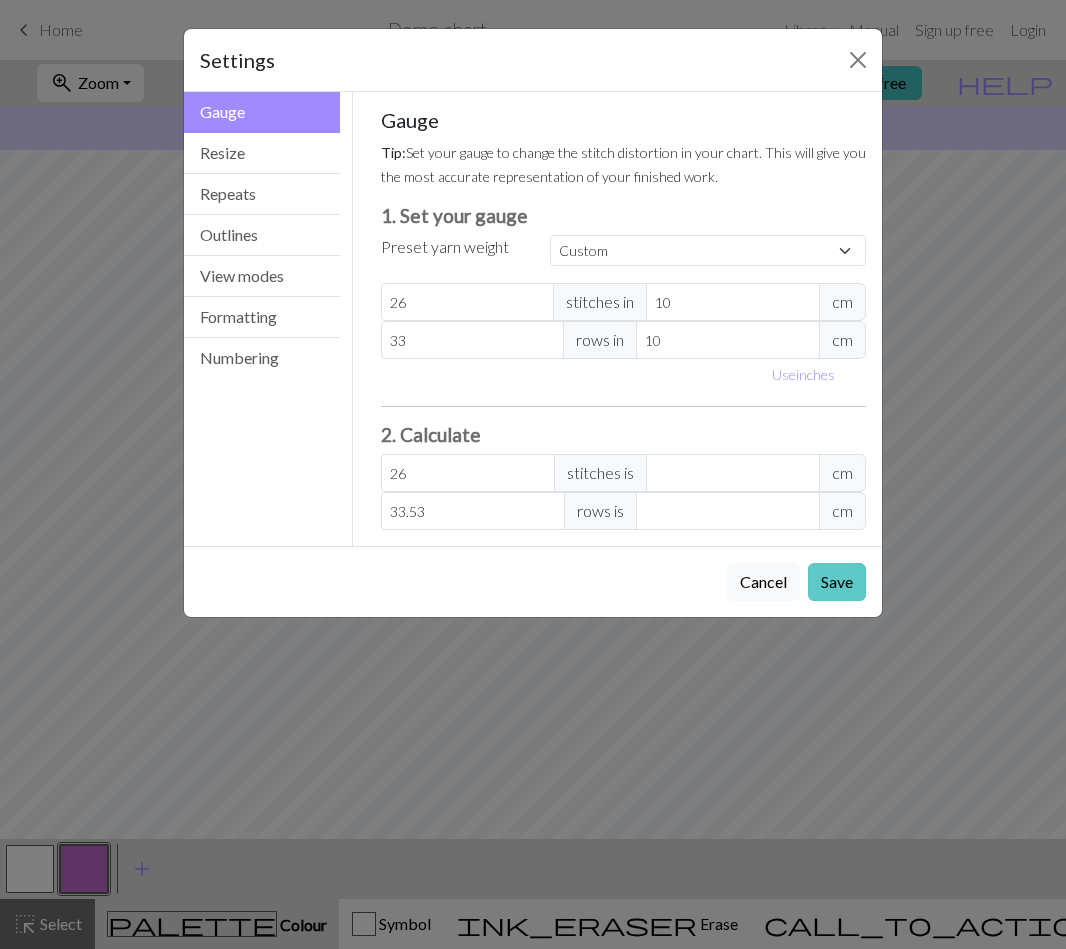 click on "Save" at bounding box center [837, 582] 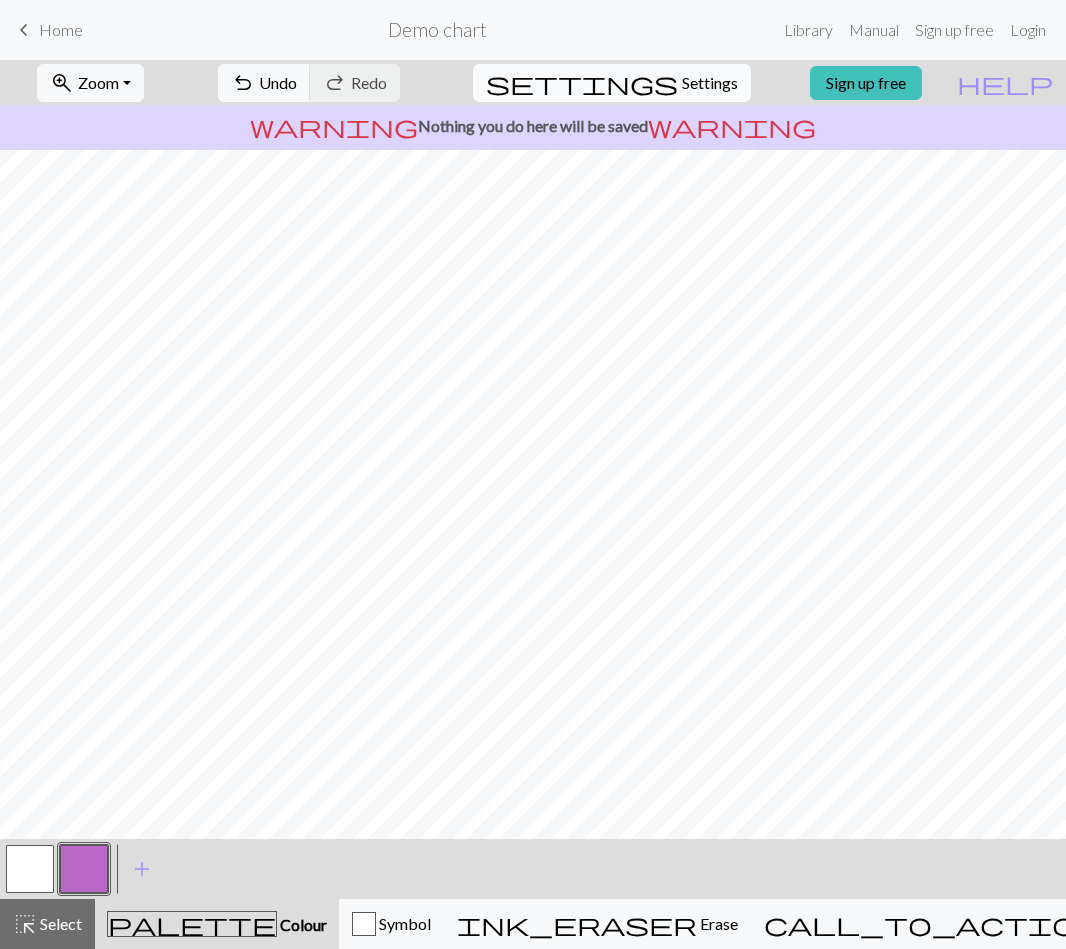click on "settings  Settings" at bounding box center (612, 83) 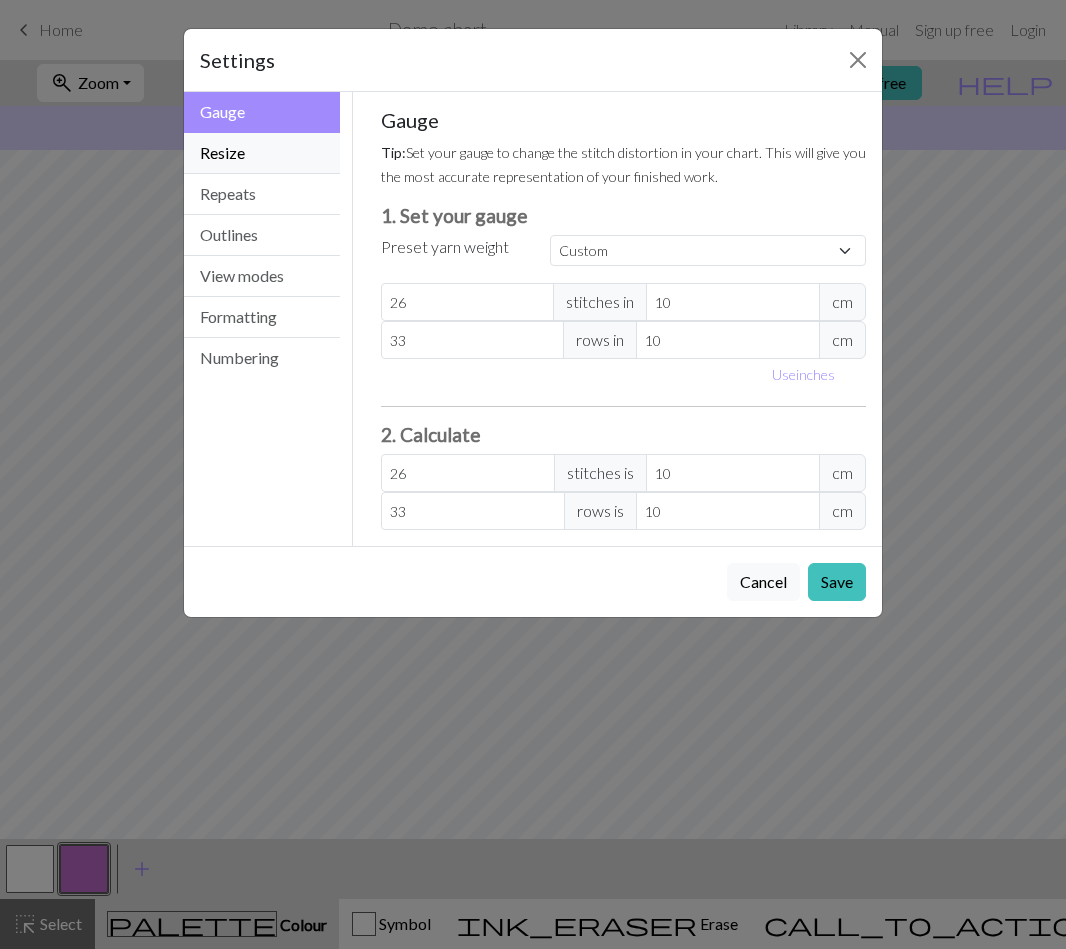 click on "Resize" at bounding box center [262, 153] 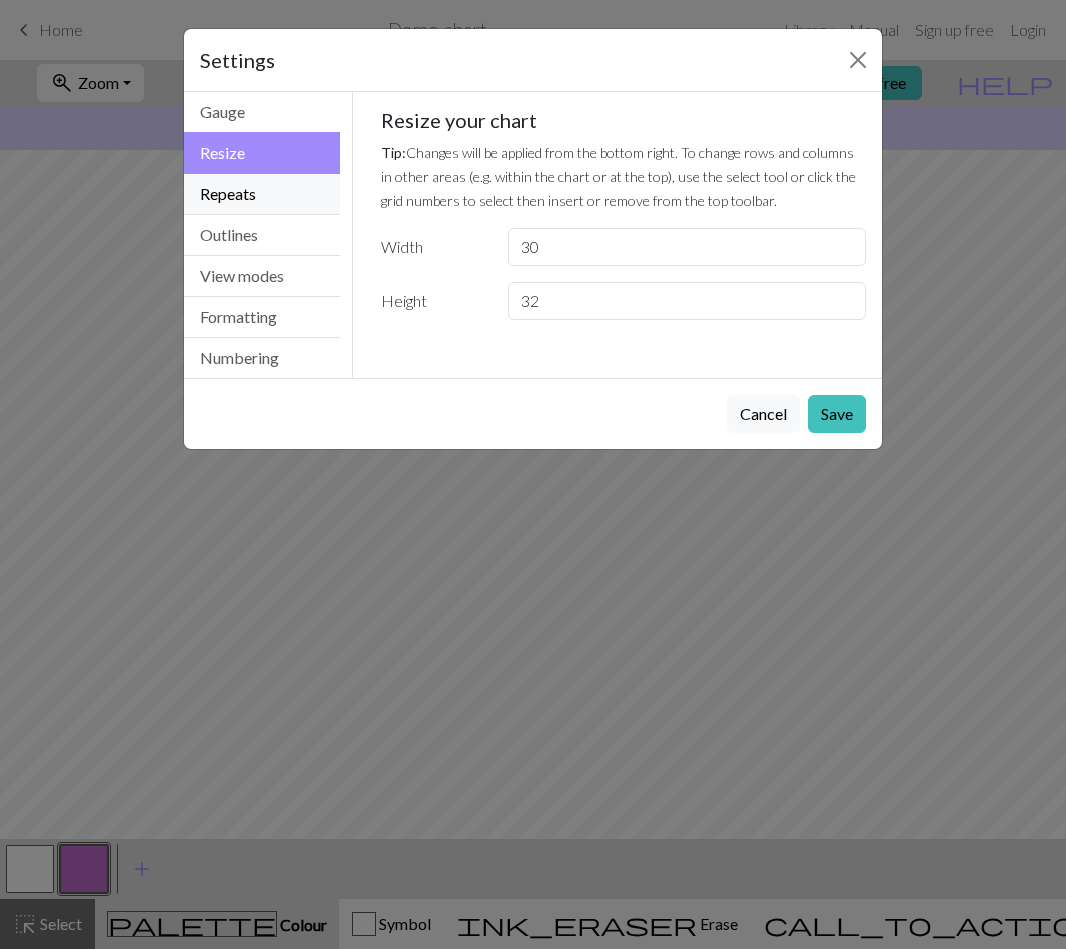 click on "Repeats" at bounding box center (262, 194) 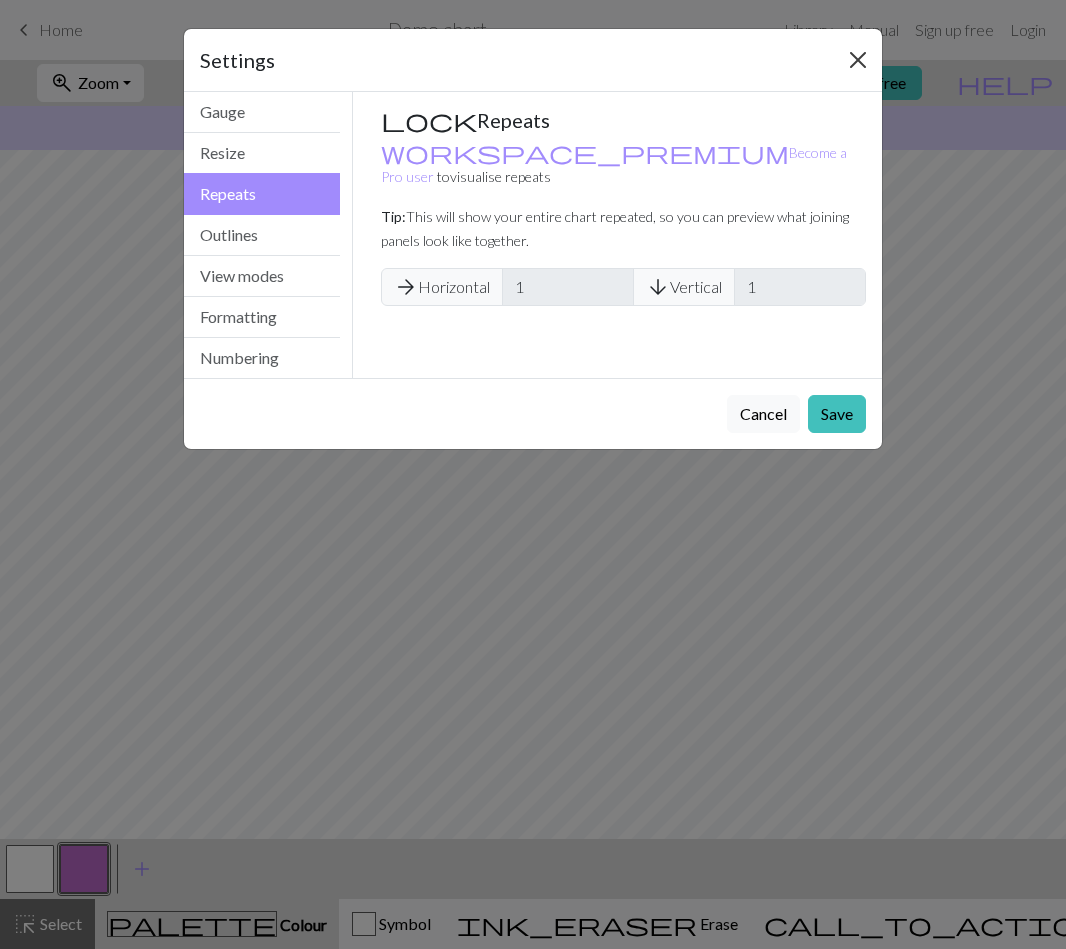 click at bounding box center (858, 60) 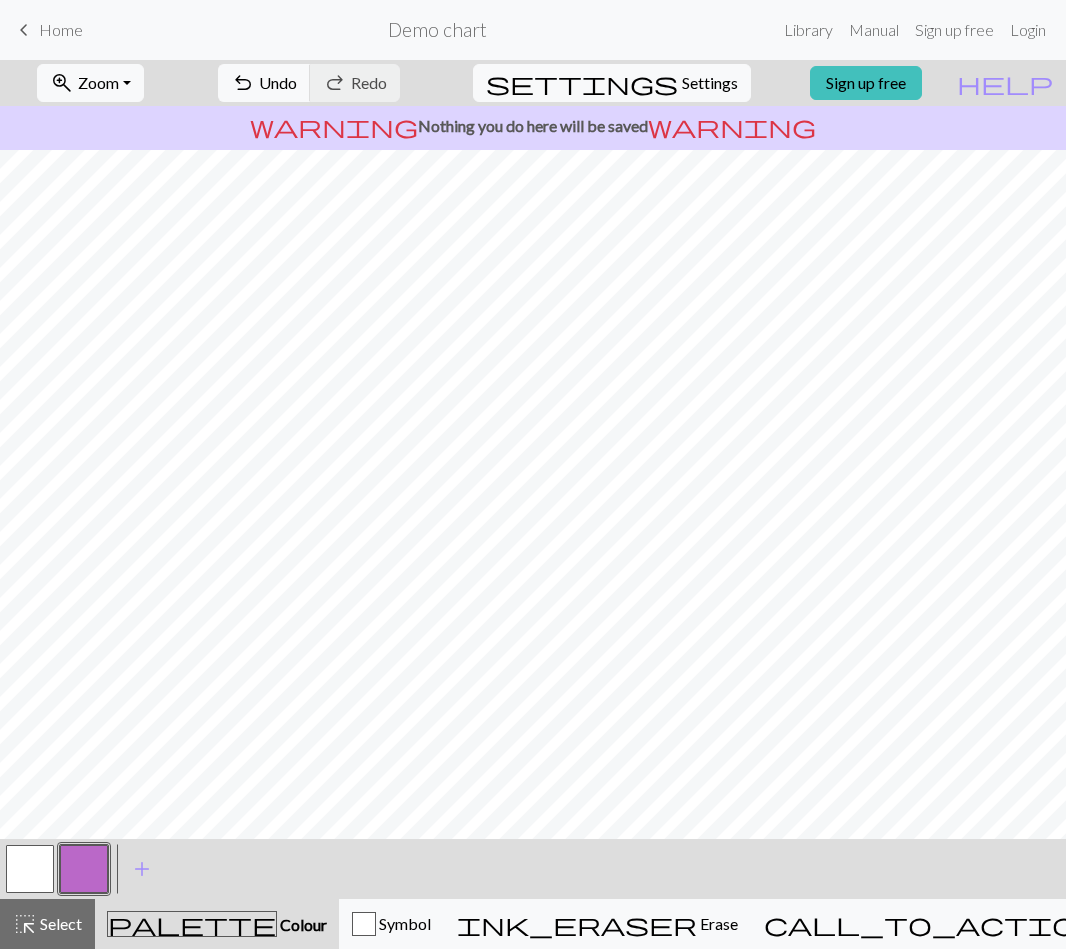 click on "Home" at bounding box center [61, 29] 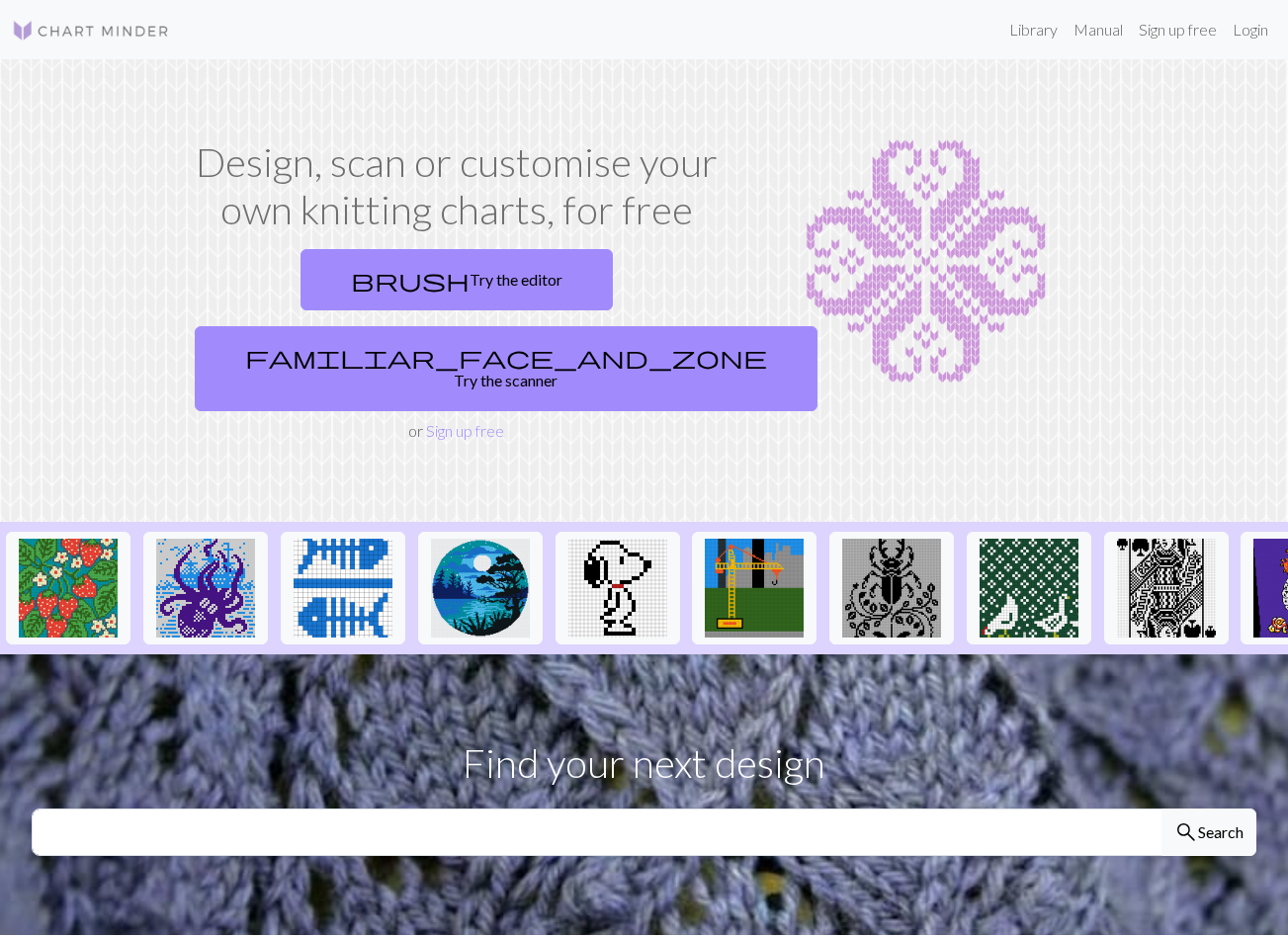 scroll, scrollTop: 0, scrollLeft: 0, axis: both 